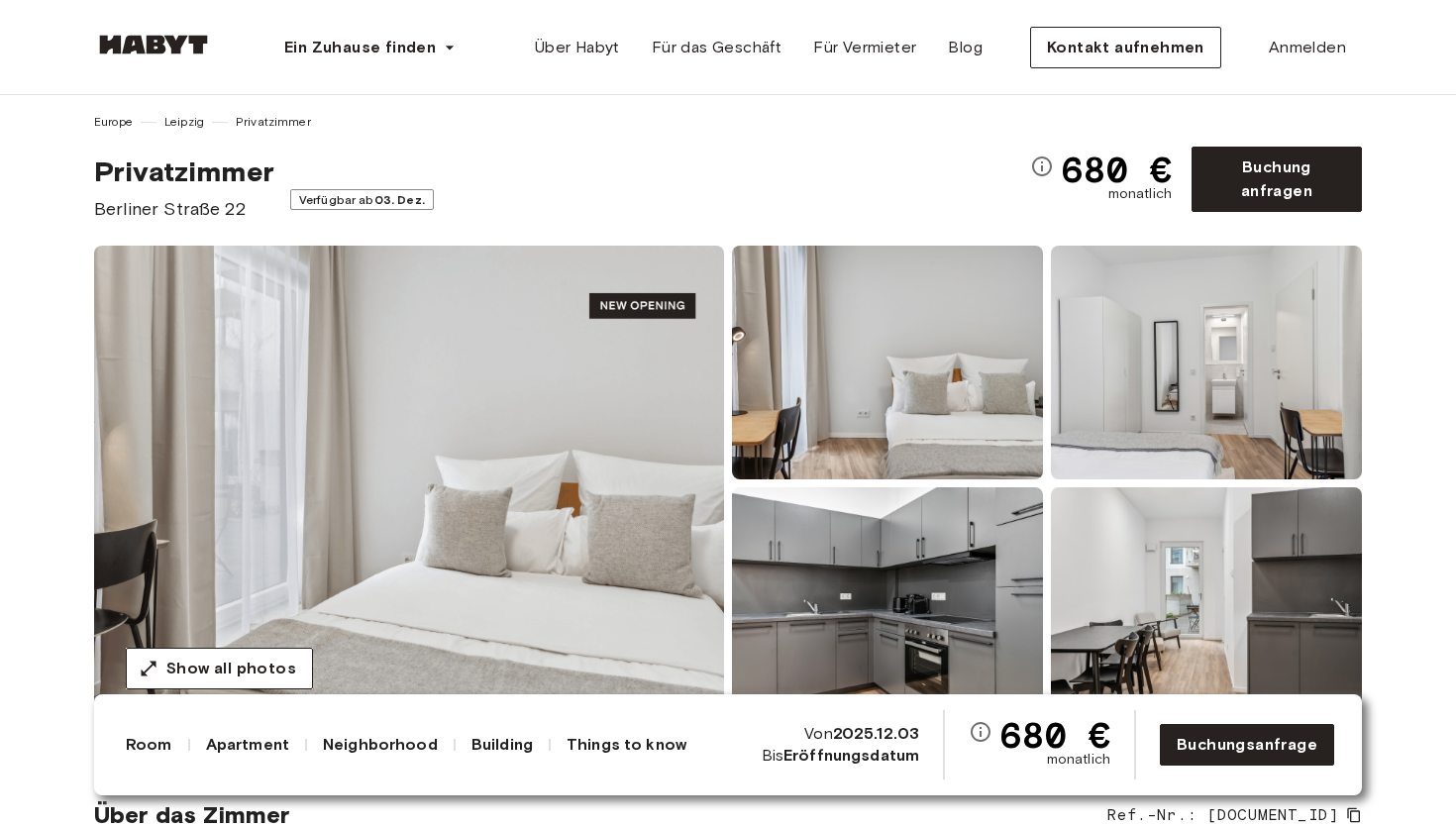 scroll, scrollTop: 15, scrollLeft: 0, axis: vertical 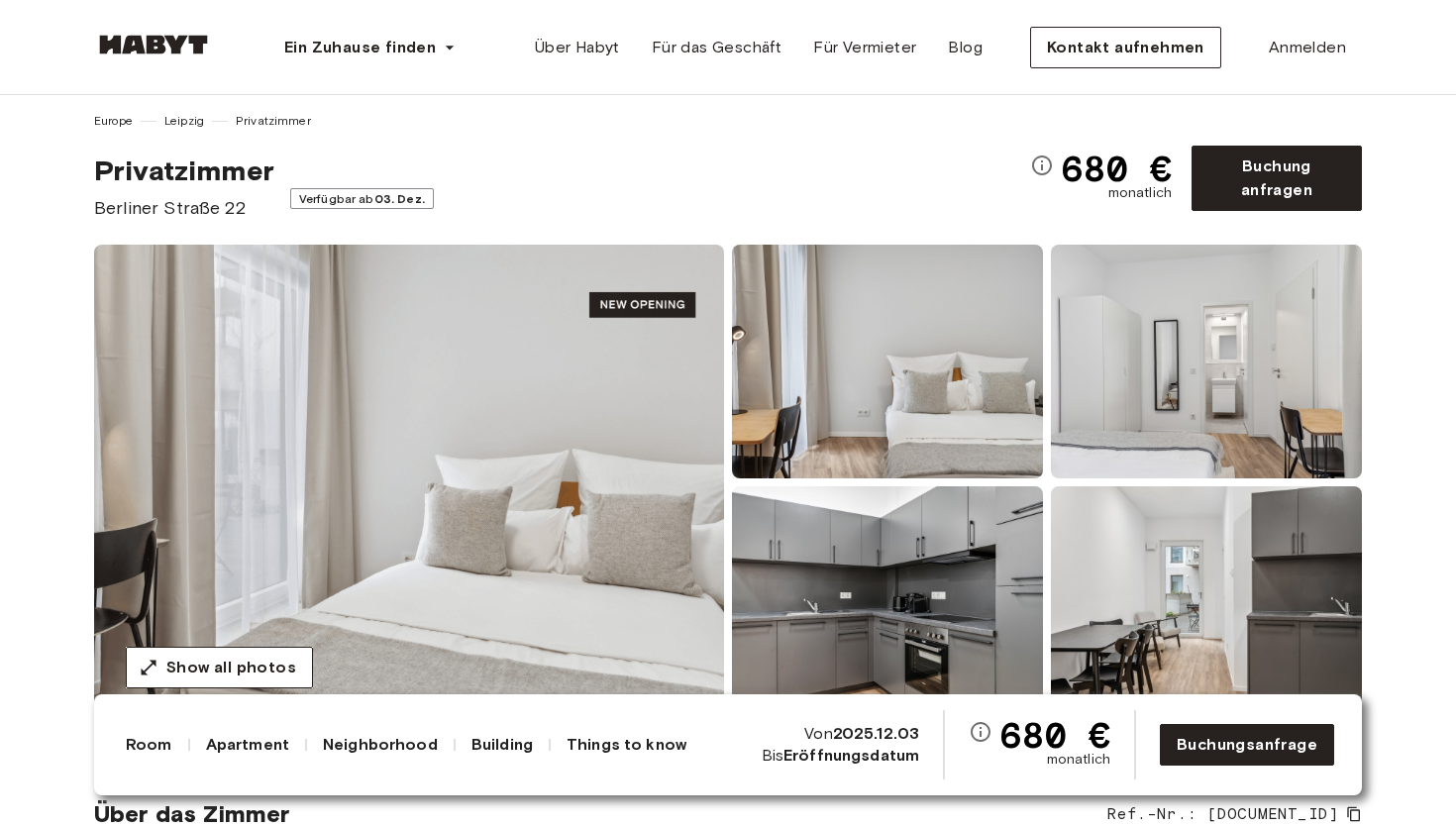 click on "Privatzimmer [STREET] [NUMBER] Verfügbar ab [DATE]" at bounding box center (562, 187) 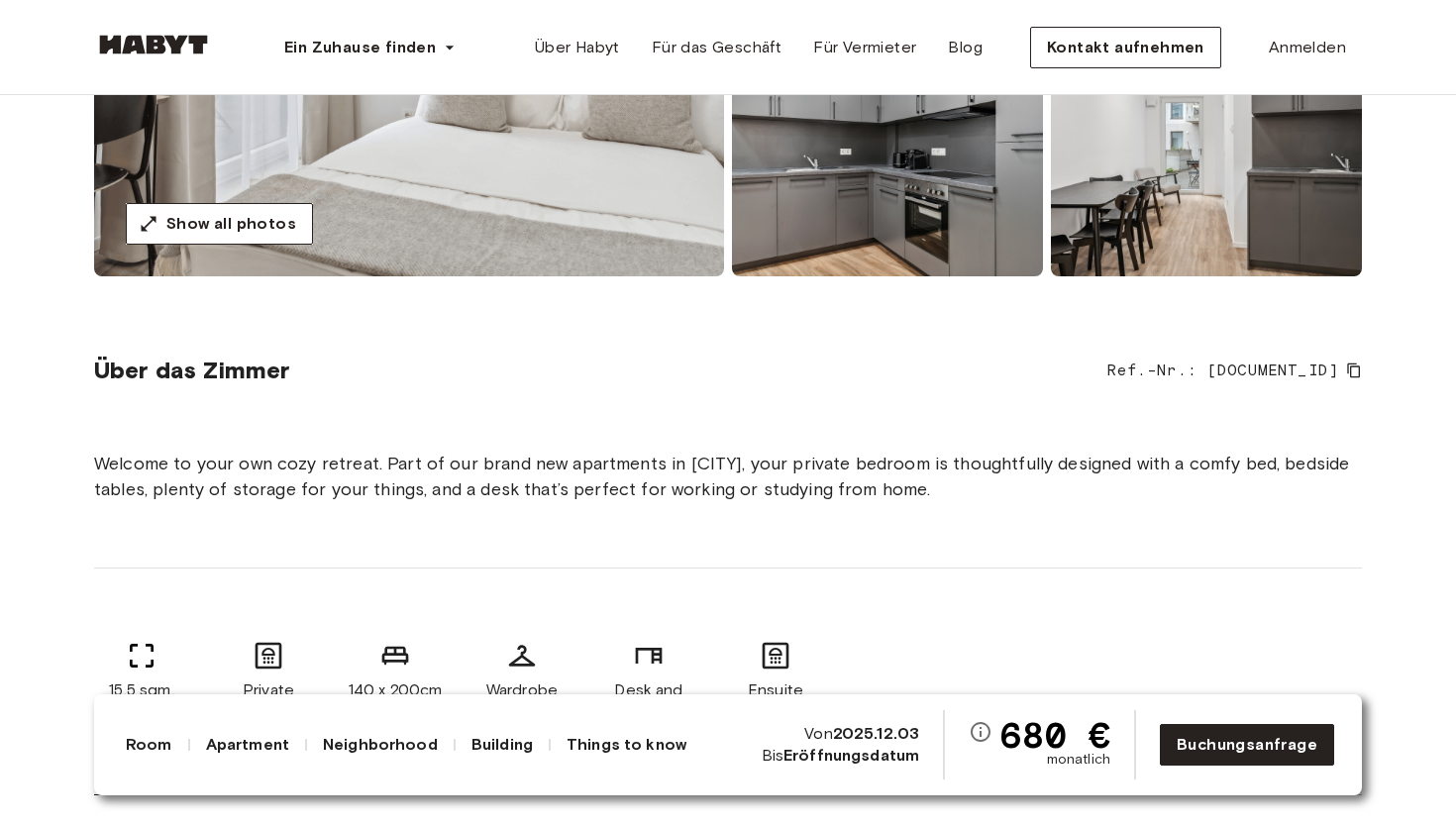 scroll, scrollTop: 0, scrollLeft: 0, axis: both 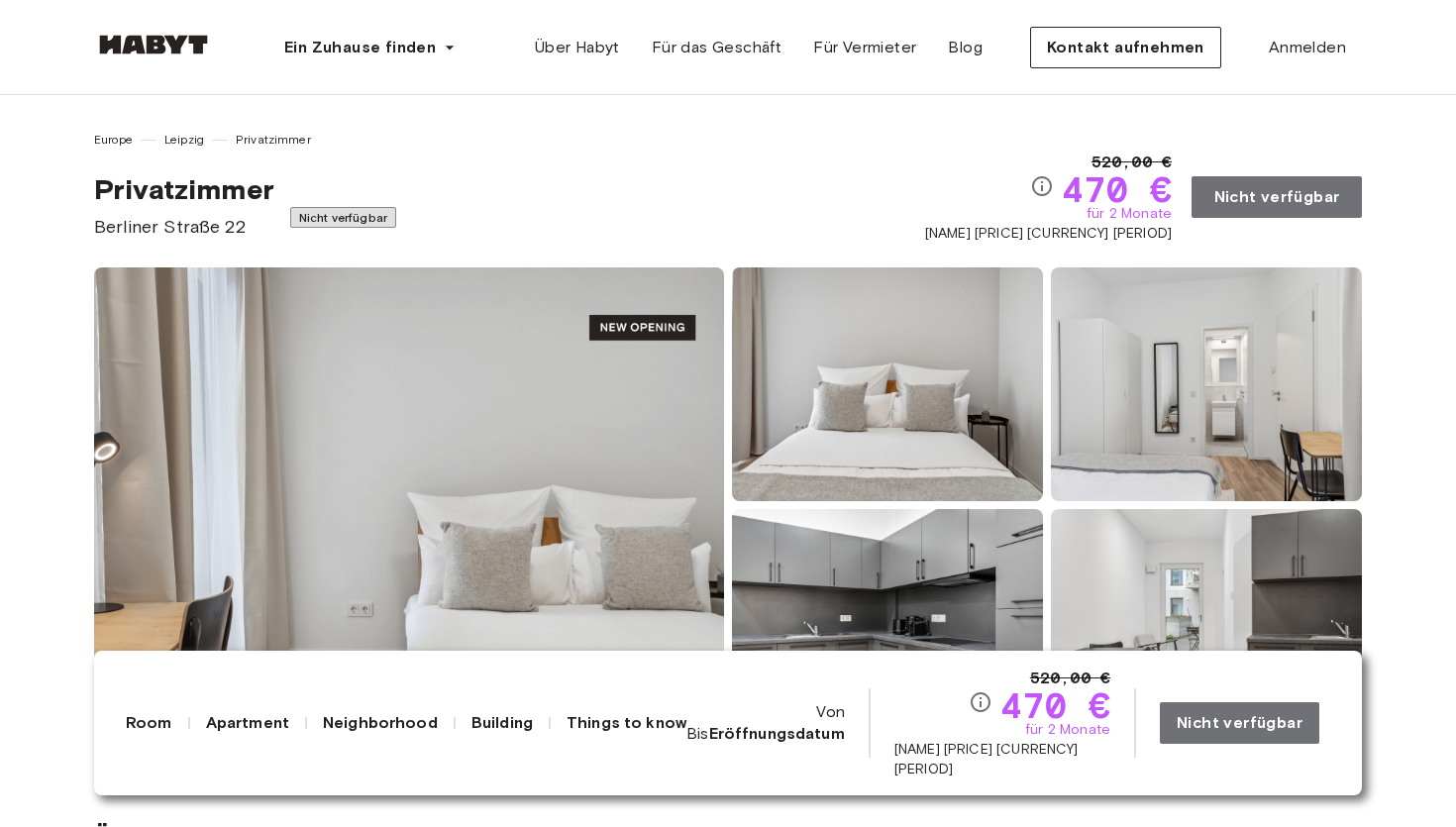 click on "Nicht verfügbar" at bounding box center [1277, 197] 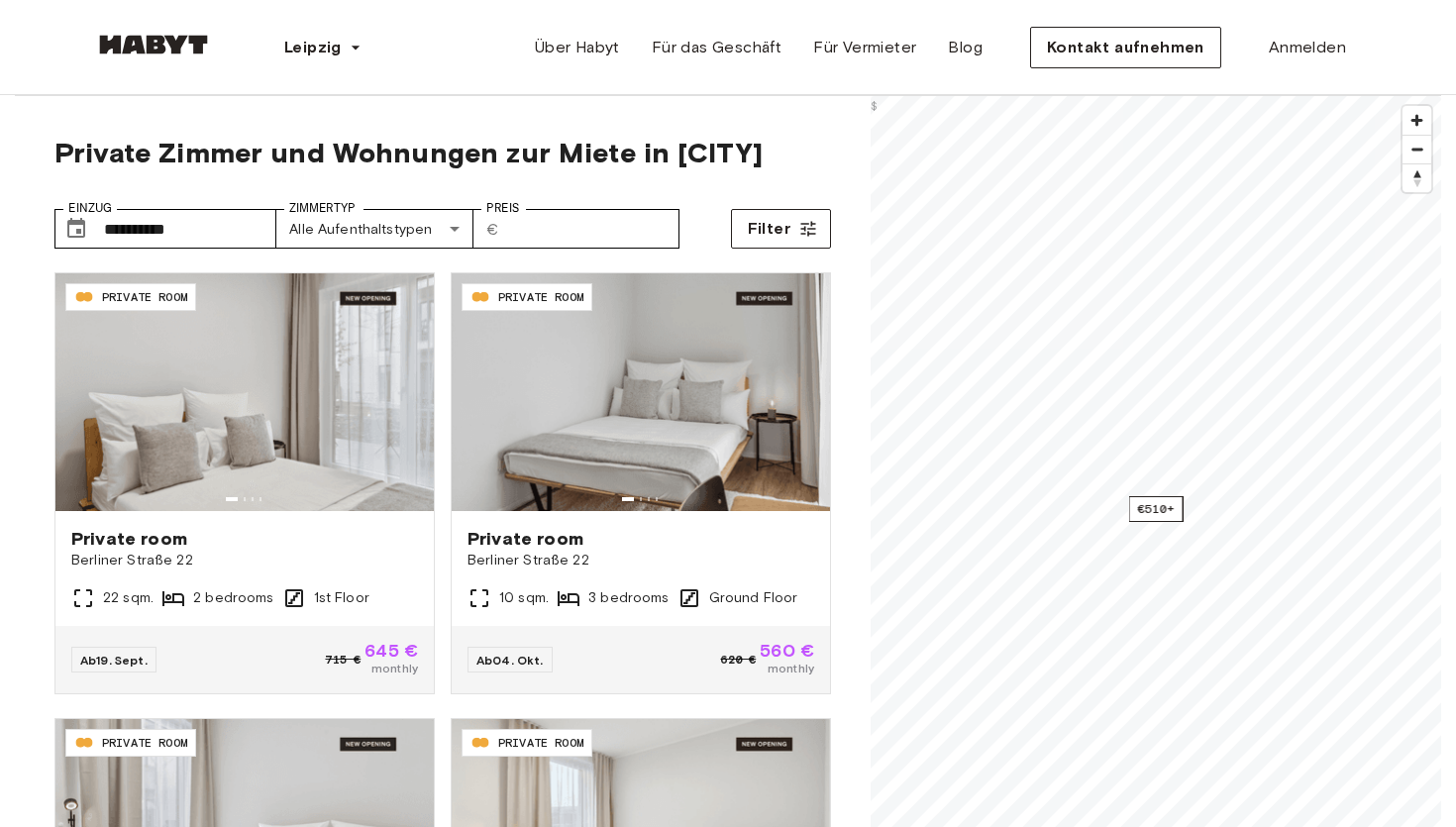 scroll, scrollTop: 0, scrollLeft: 0, axis: both 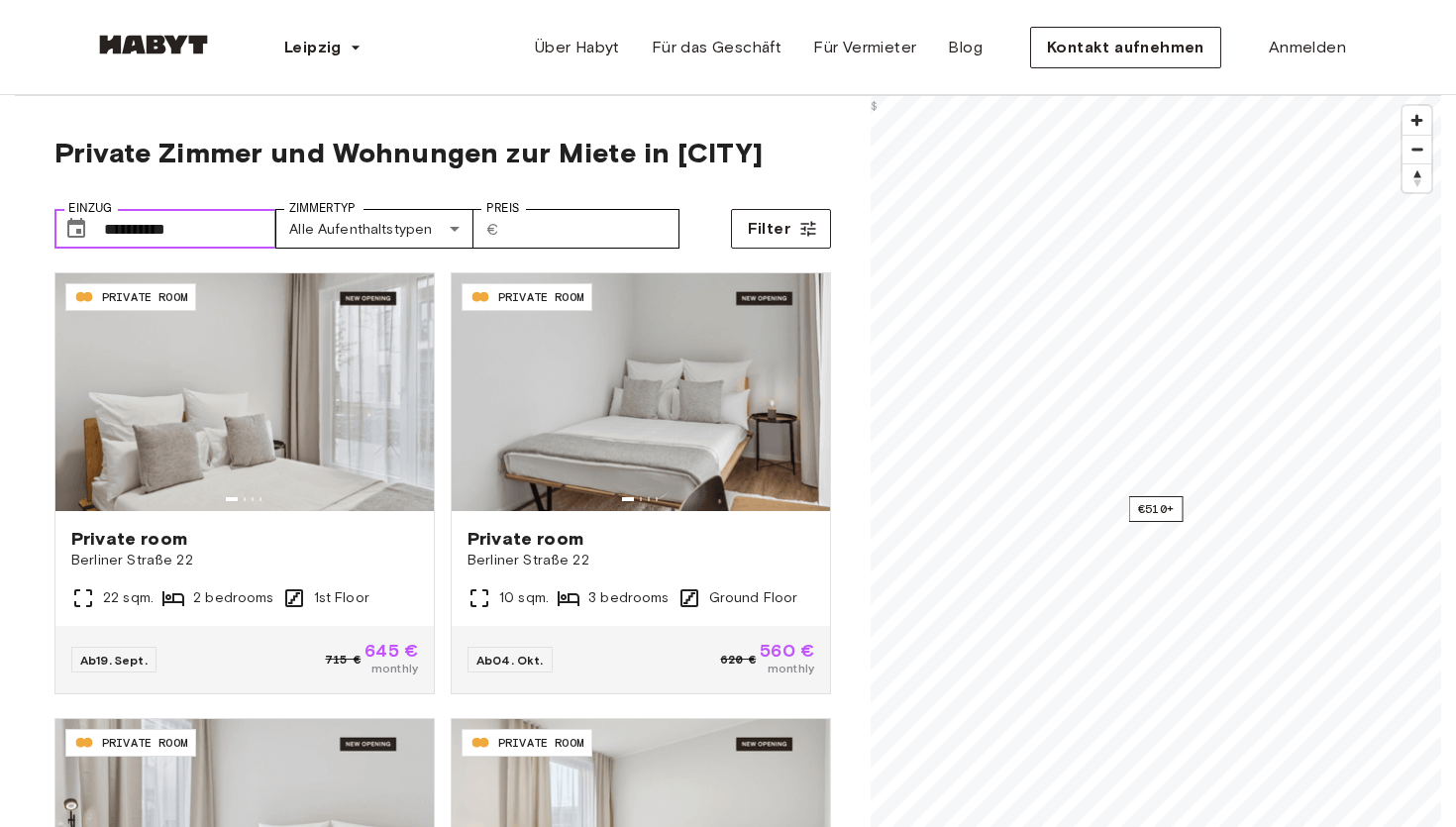 click on "**********" at bounding box center [190, 229] 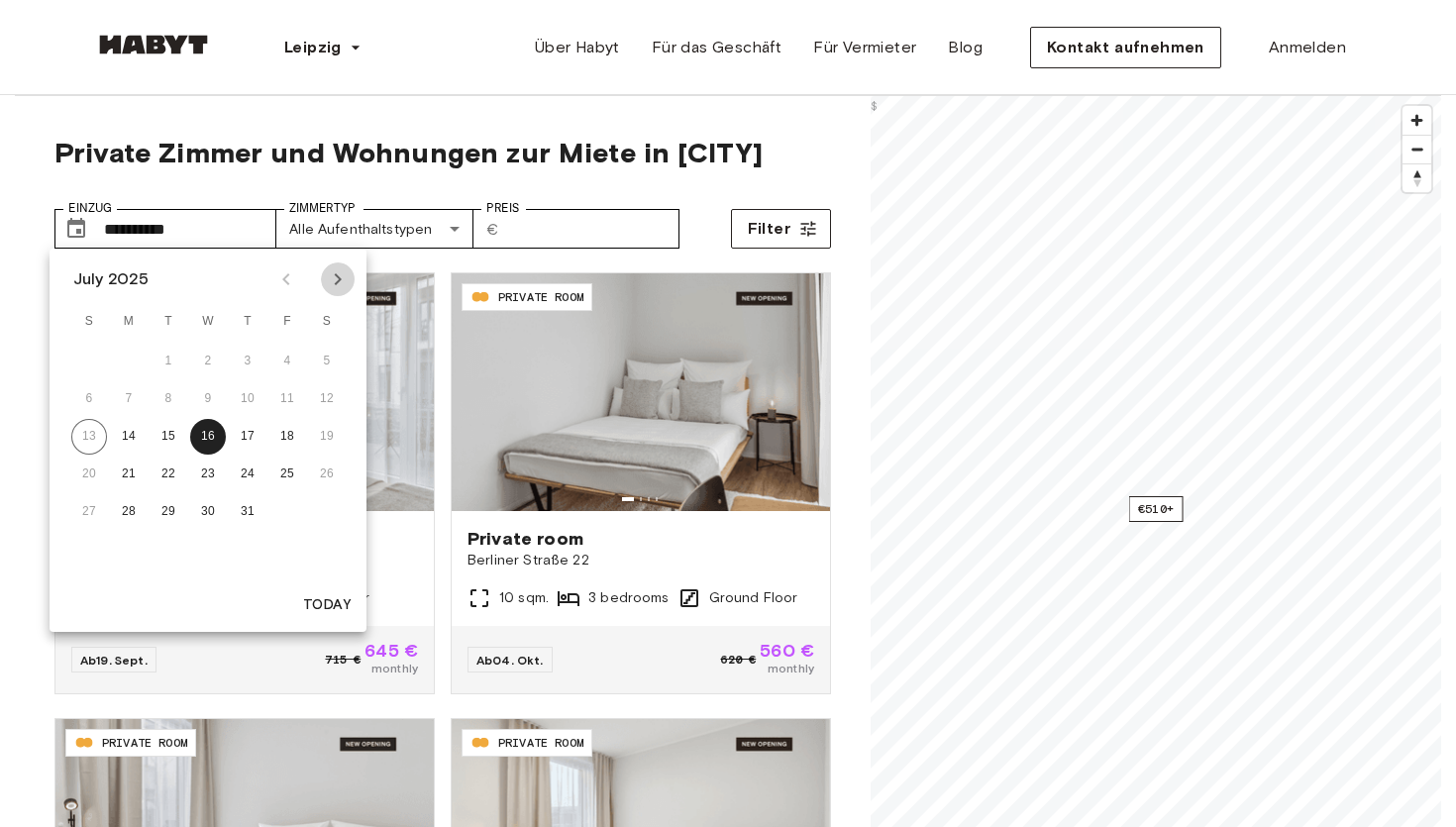 click at bounding box center [338, 279] 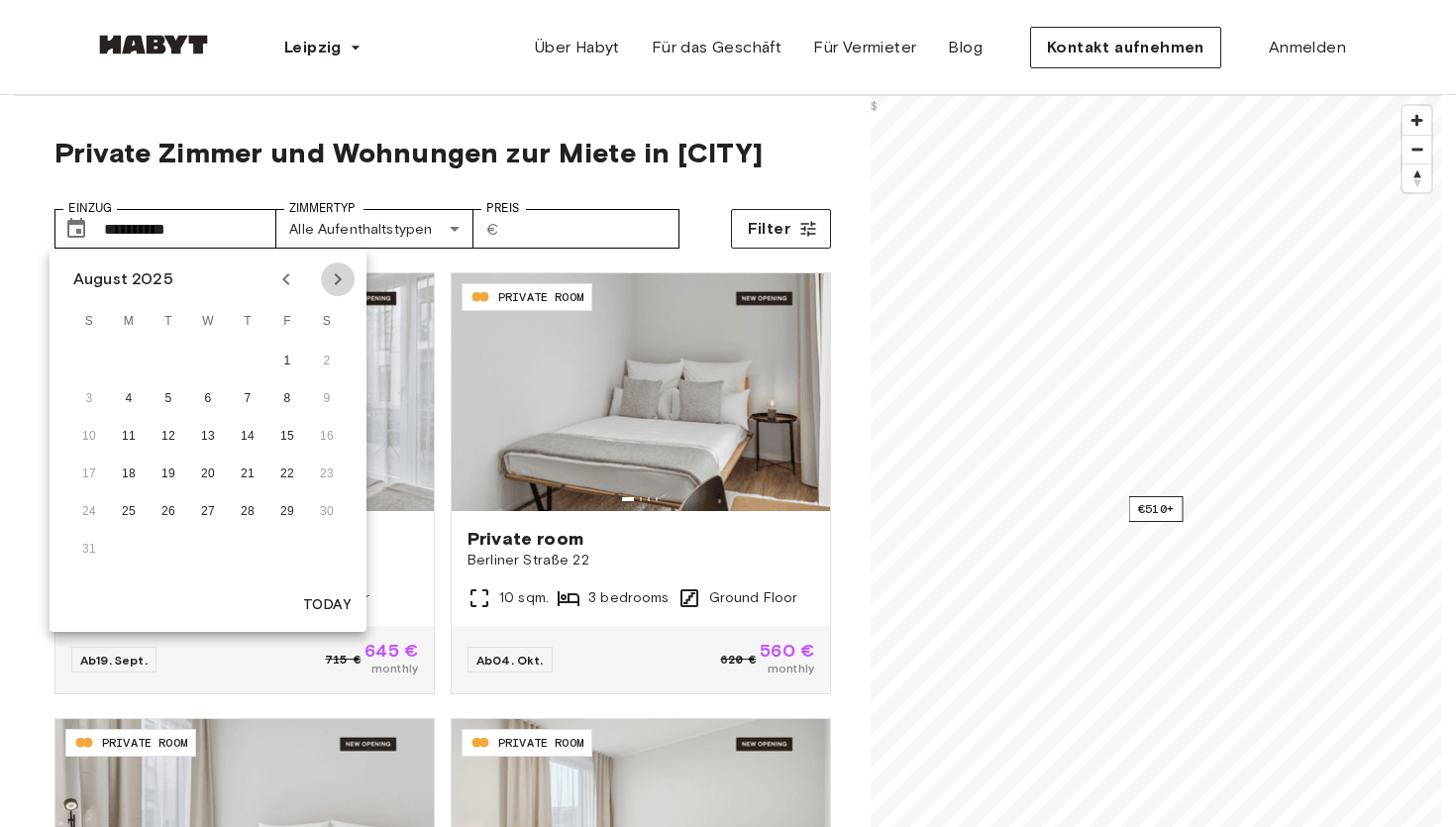 click at bounding box center (338, 279) 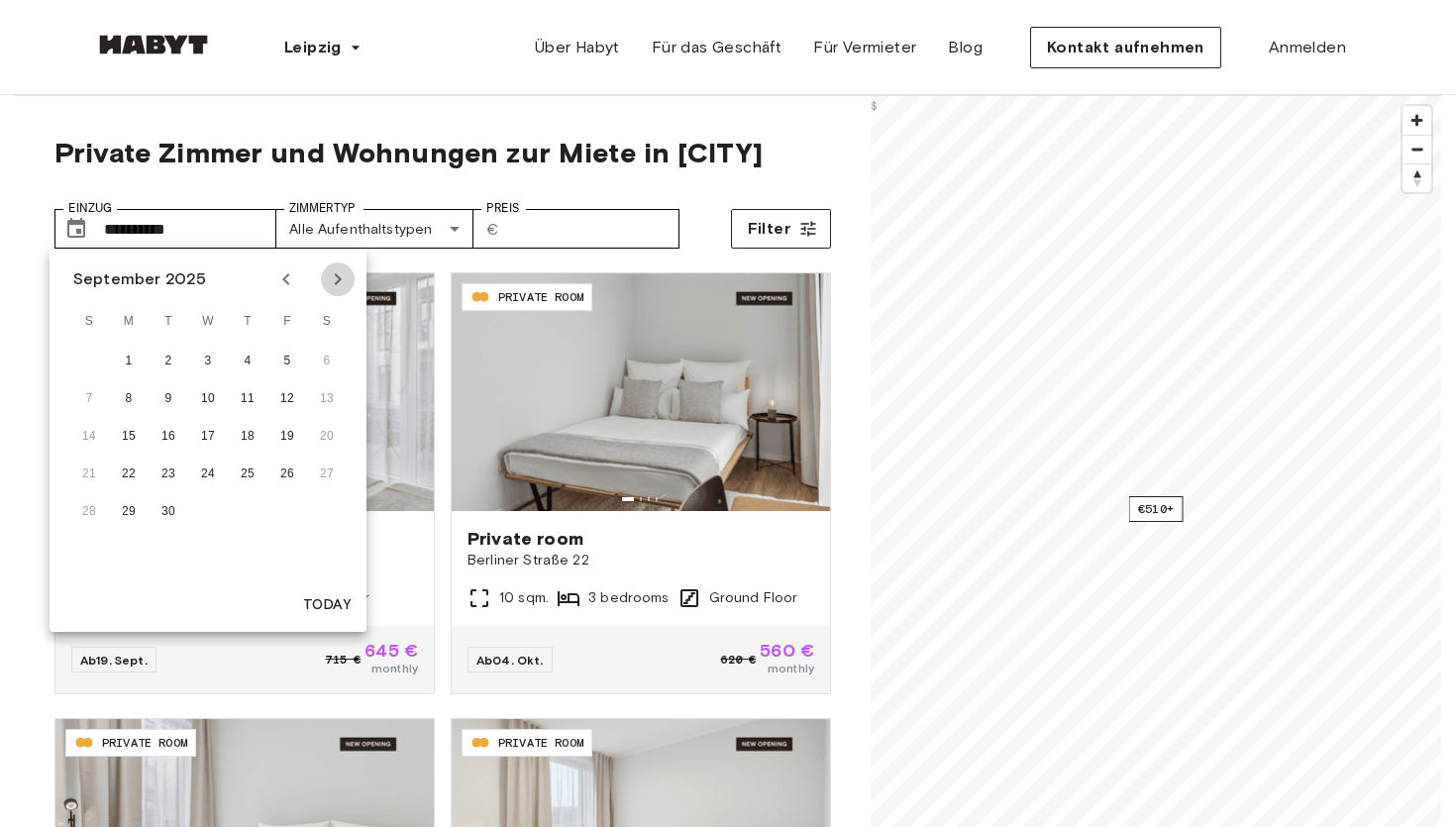 click at bounding box center [338, 279] 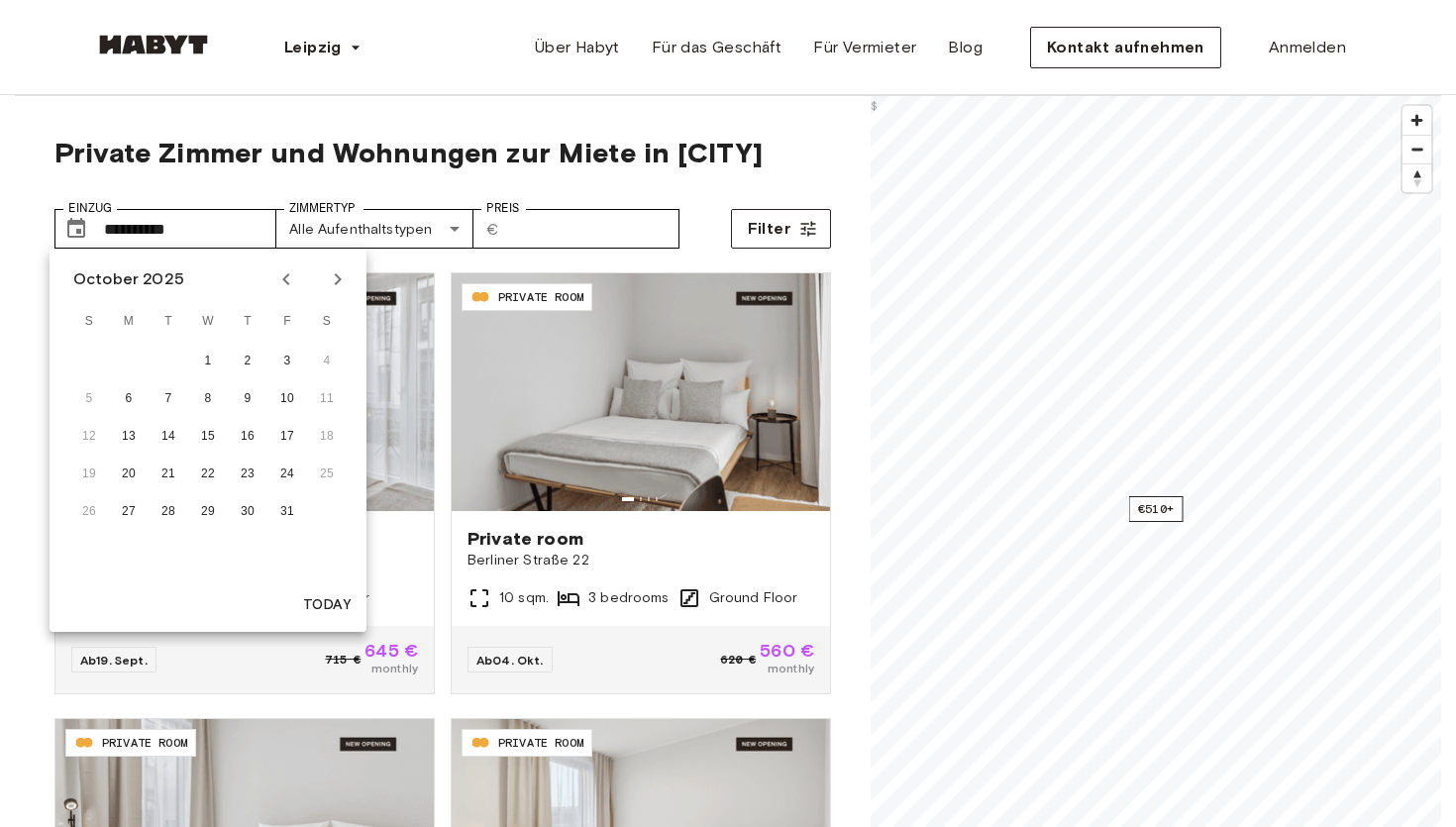click at bounding box center [338, 279] 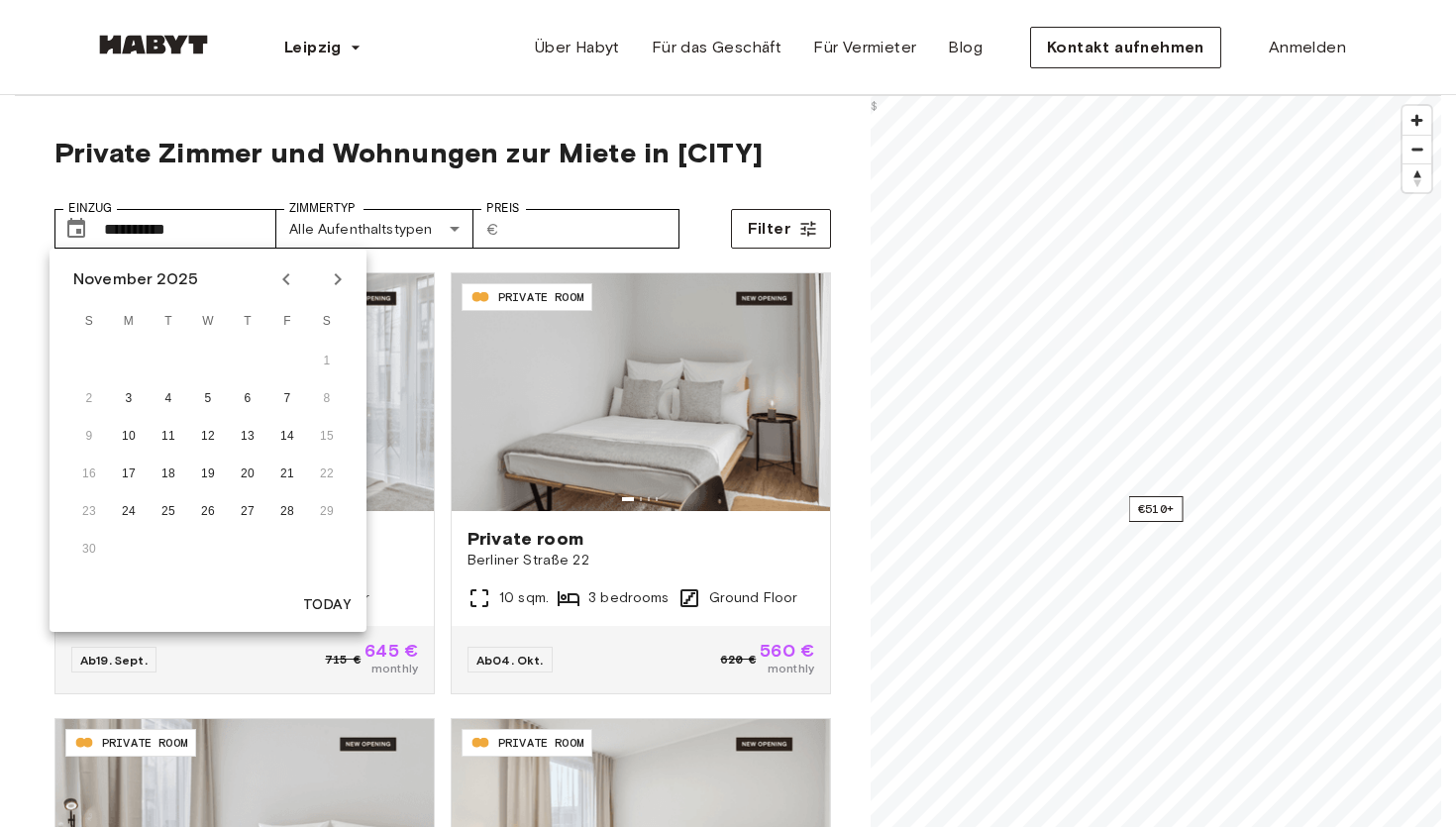 click 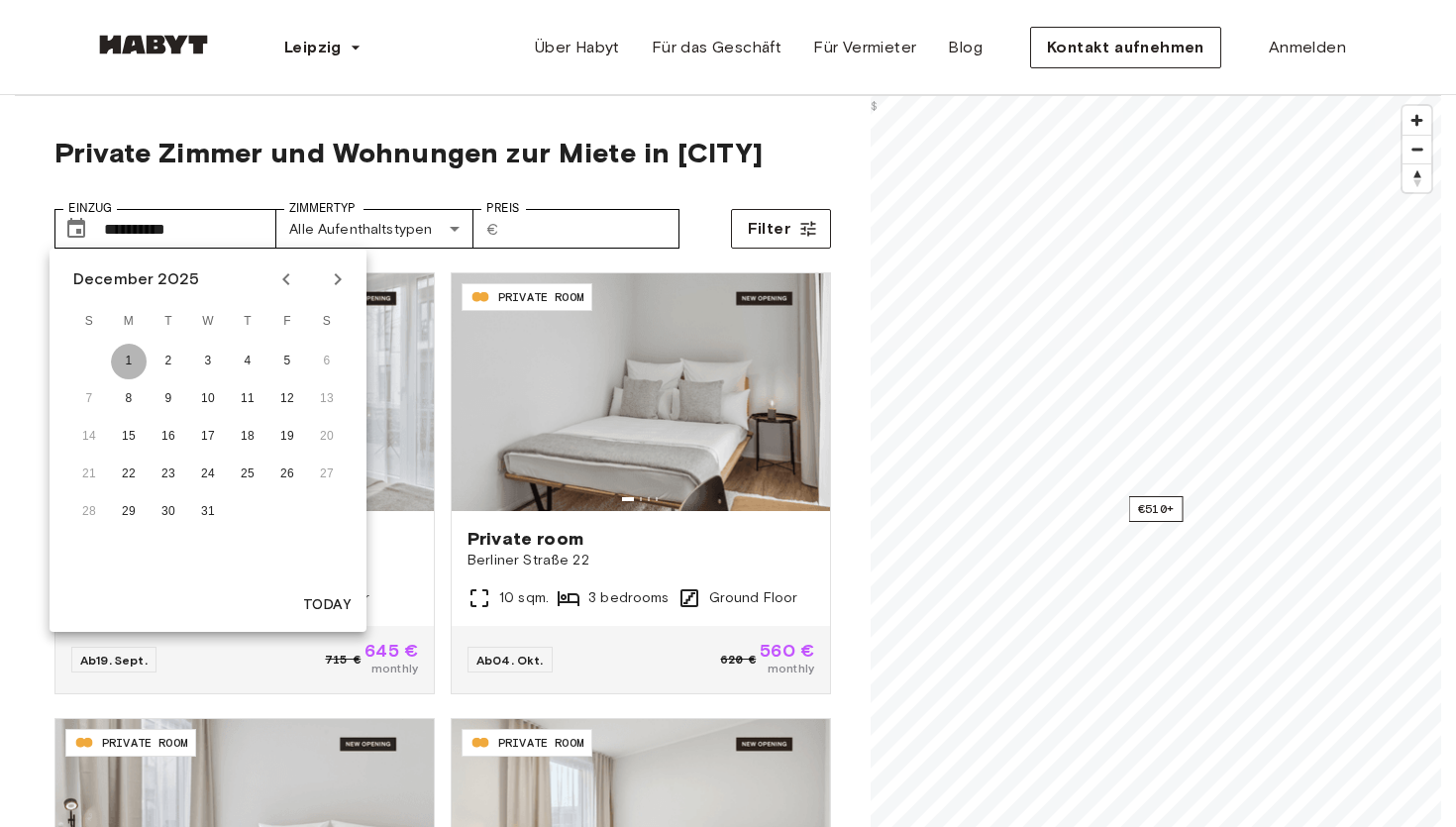 click on "1" at bounding box center (129, 362) 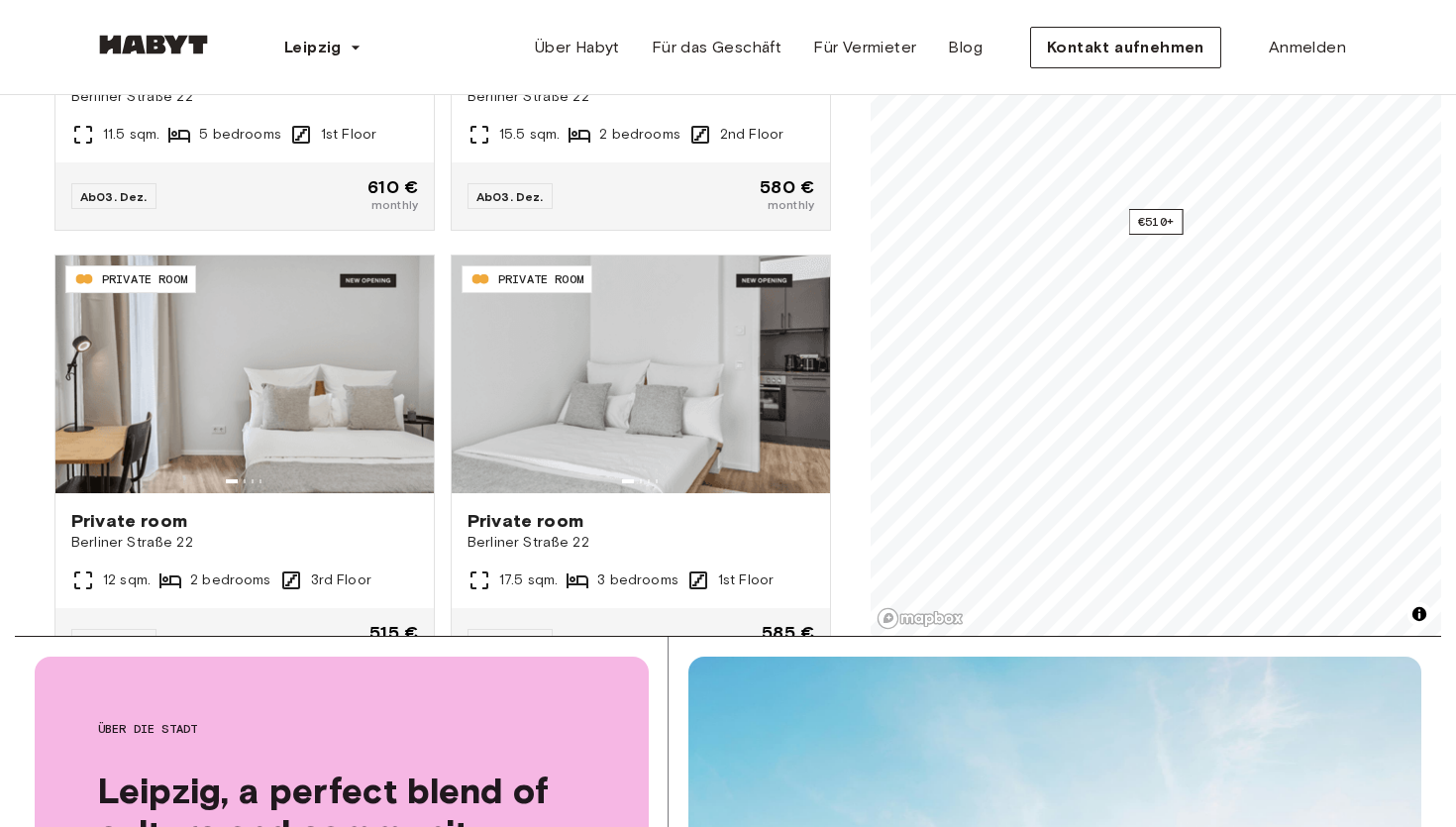 scroll, scrollTop: 466, scrollLeft: 0, axis: vertical 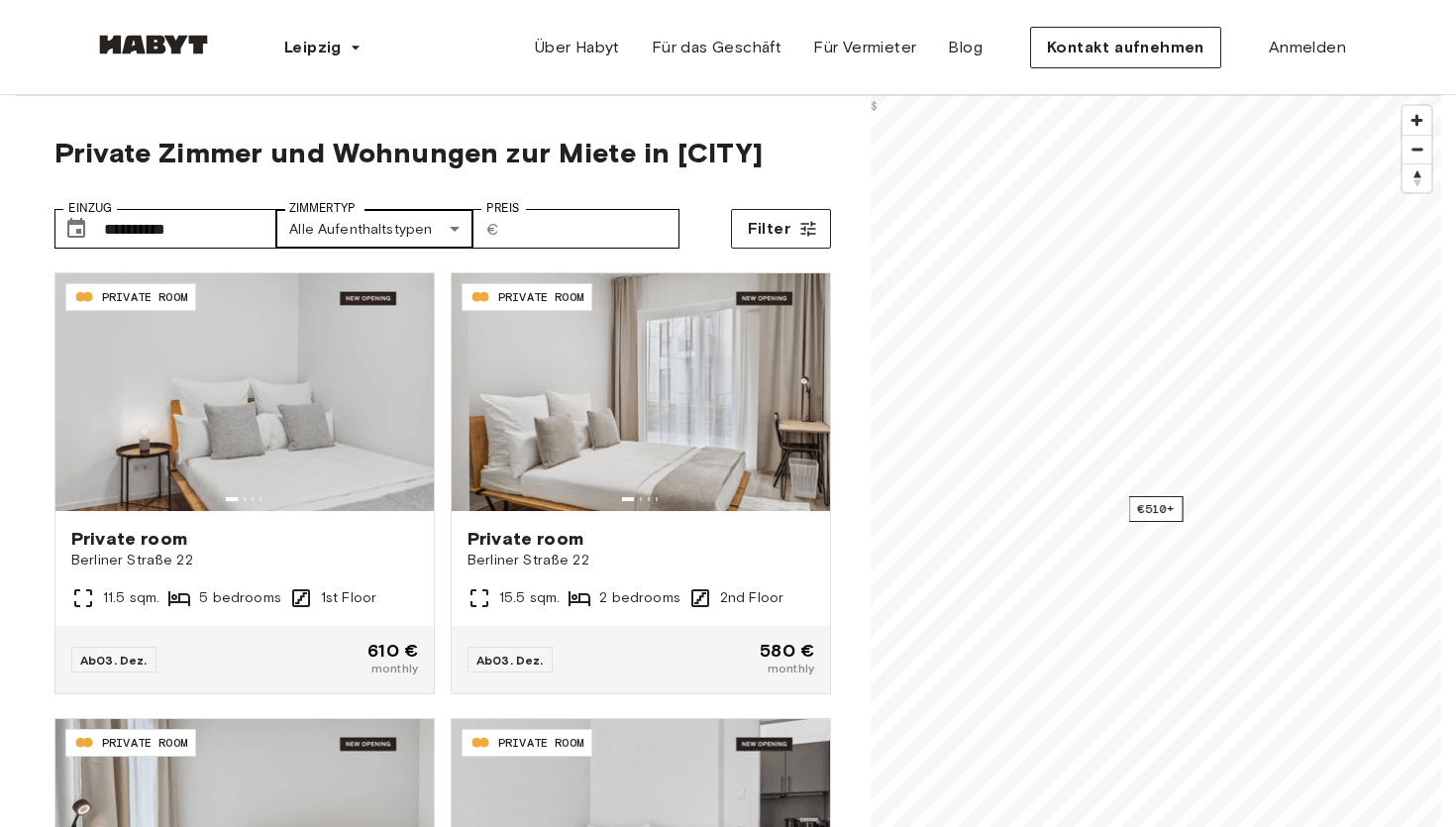 click on "**********" at bounding box center [728, 2514] 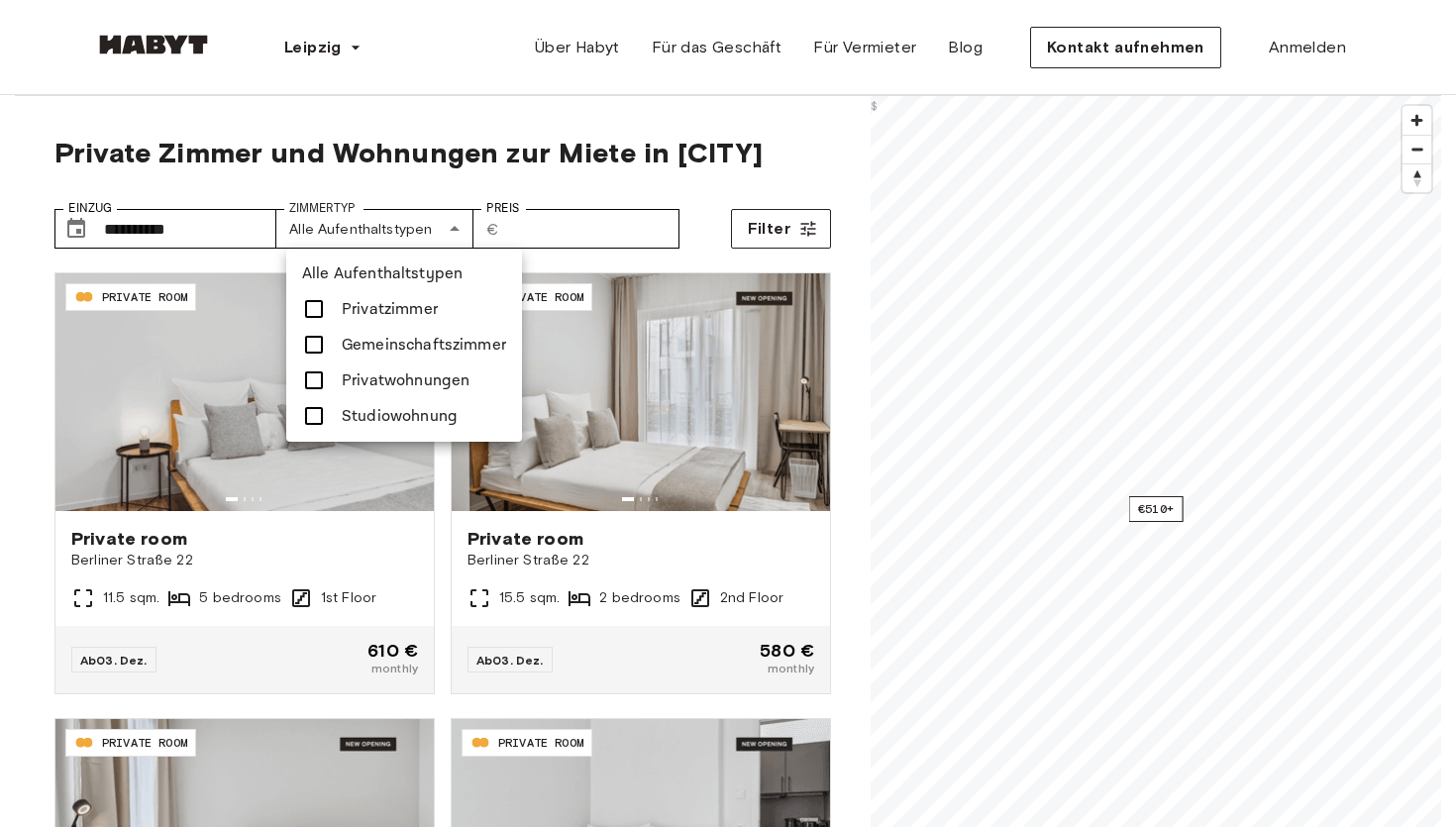 click at bounding box center [314, 380] 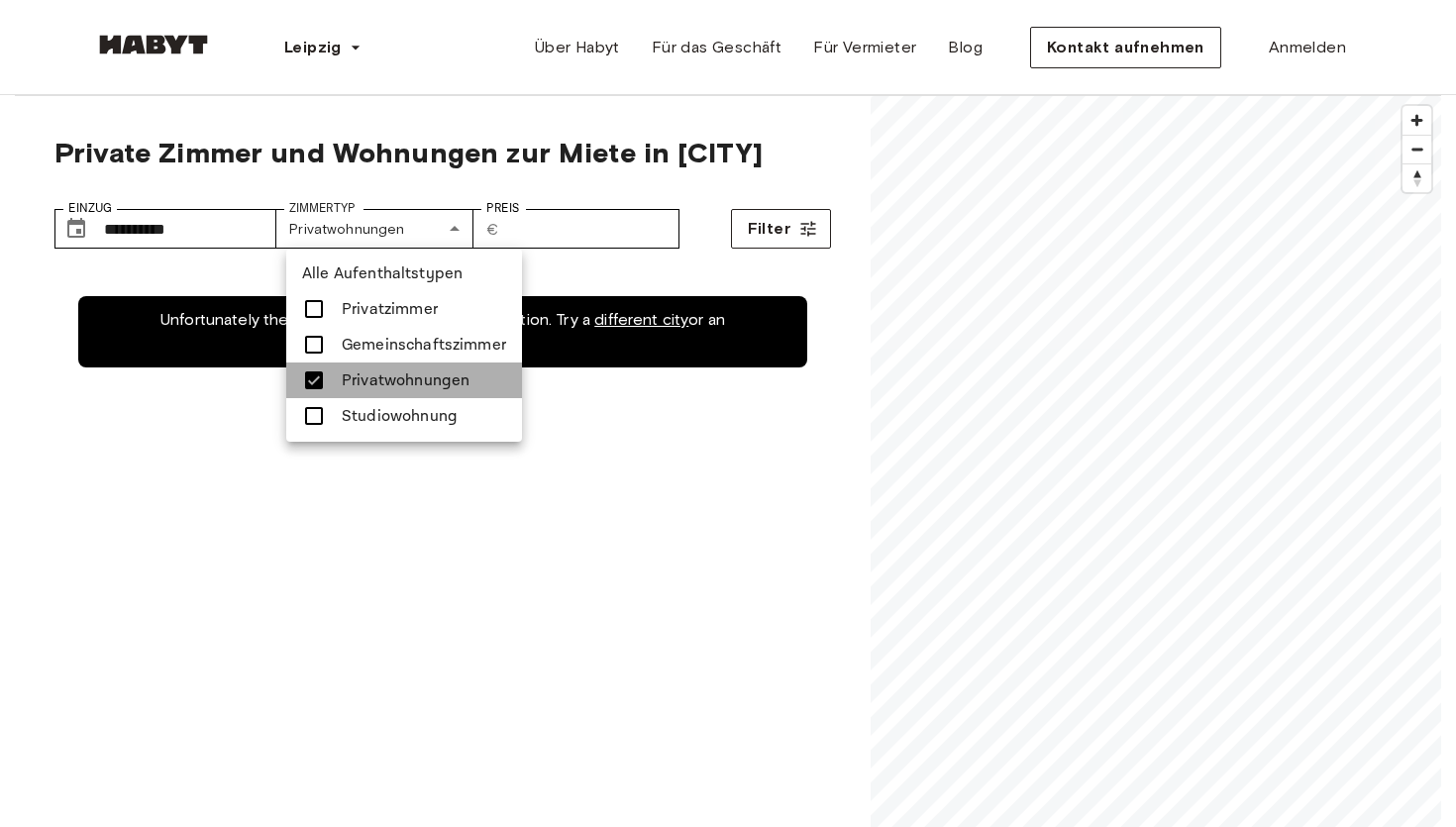 click at bounding box center (314, 380) 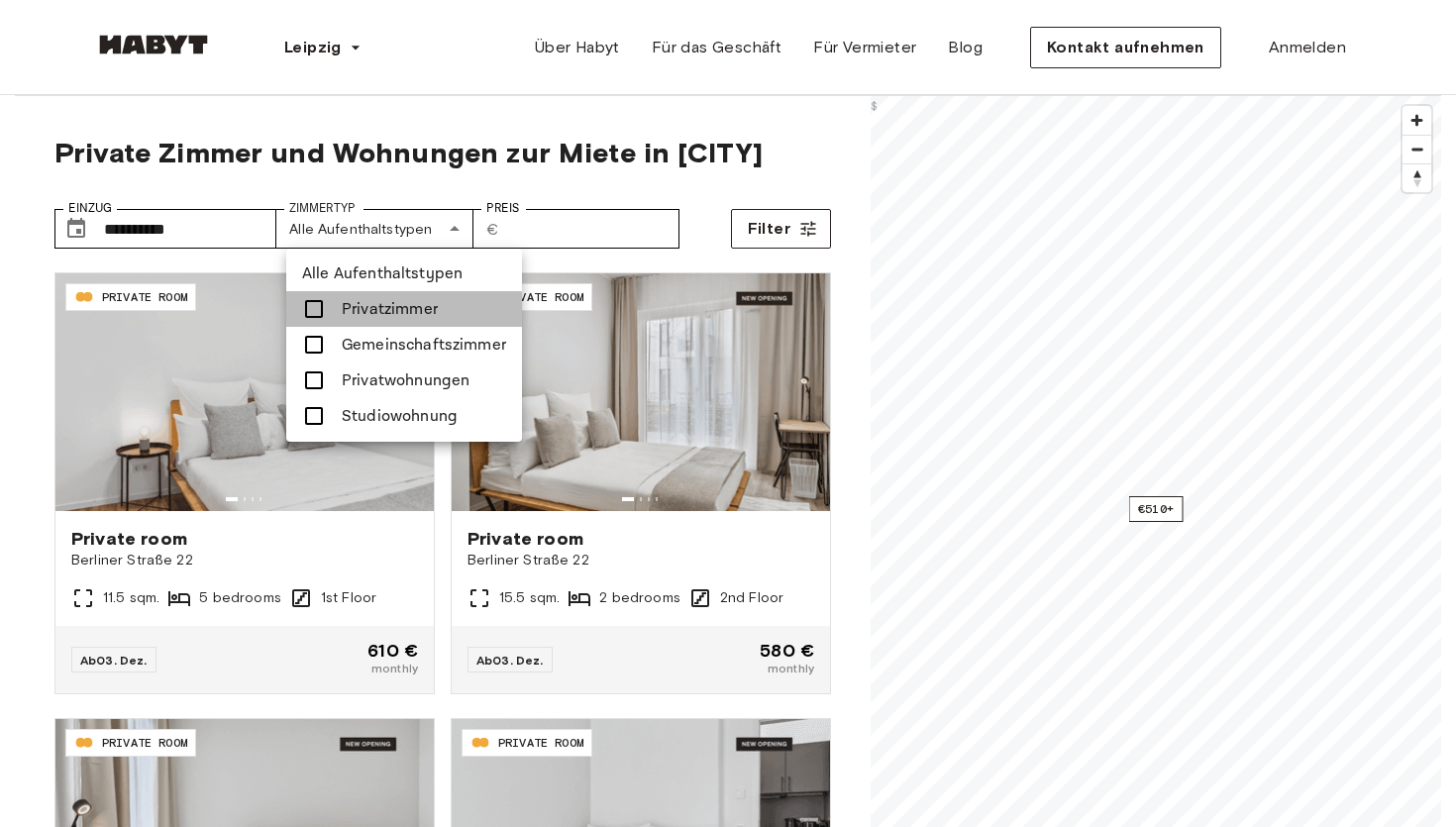 click at bounding box center [314, 309] 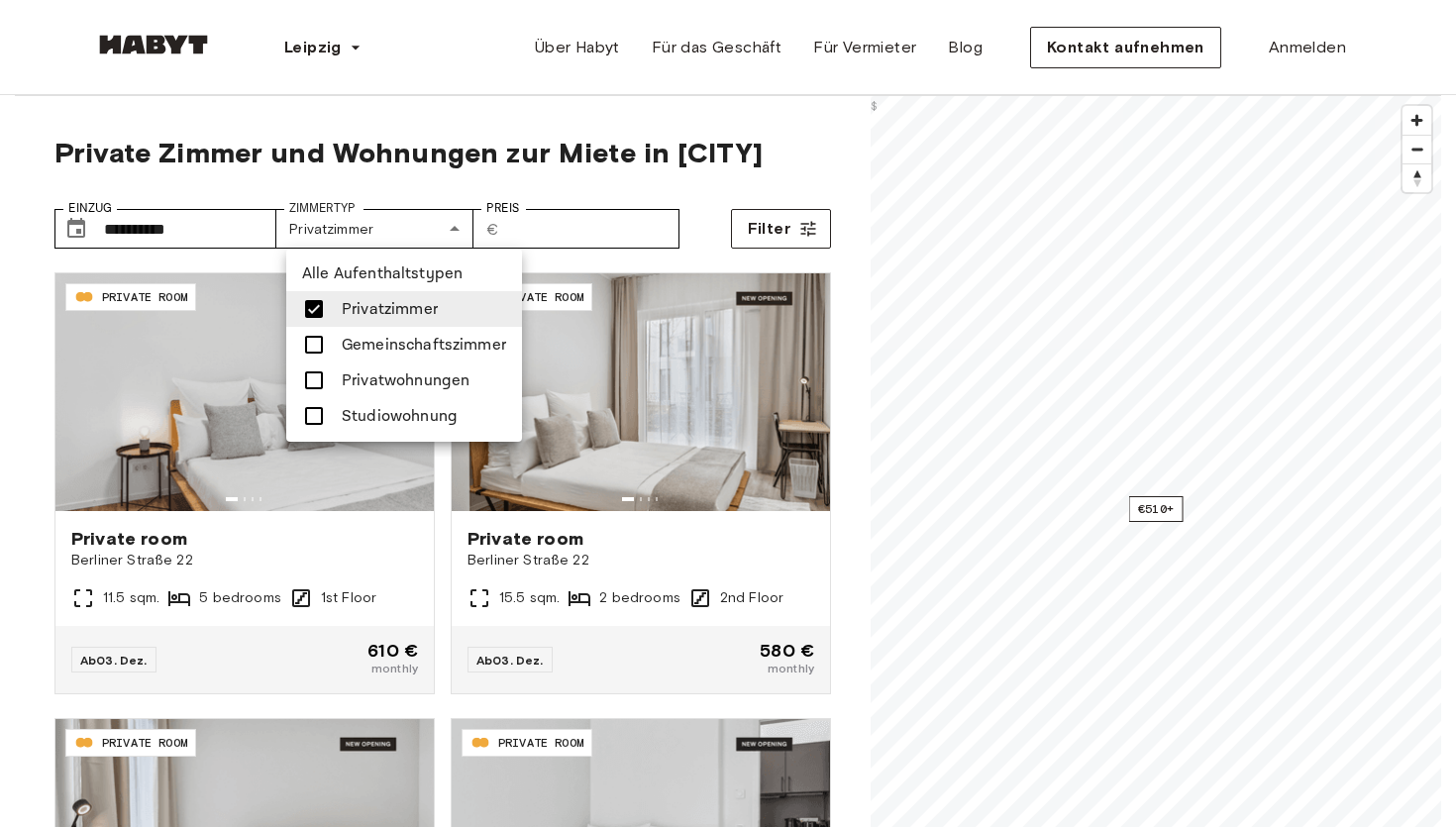 click at bounding box center (728, 413) 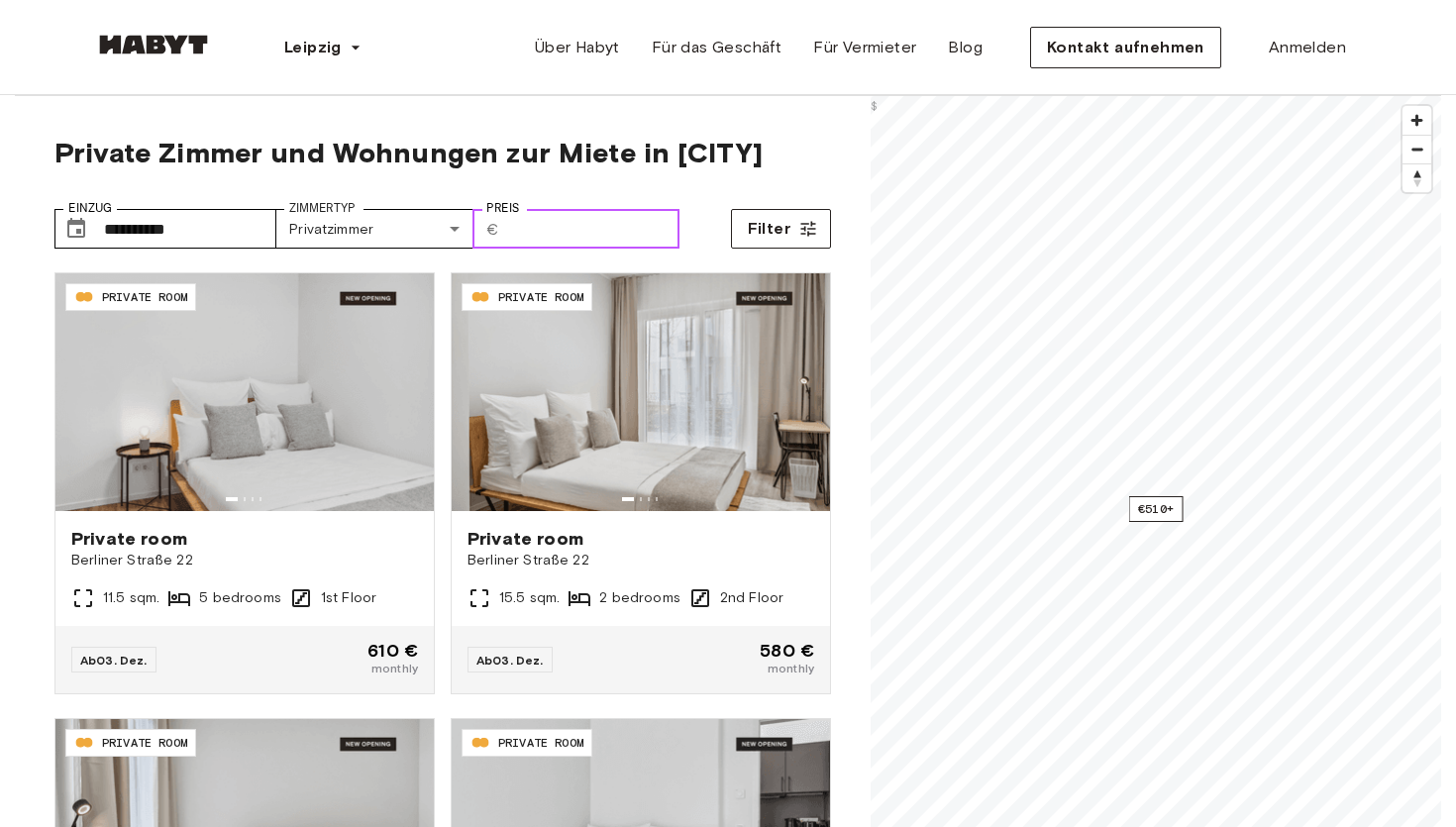 click on "Preis" at bounding box center [593, 229] 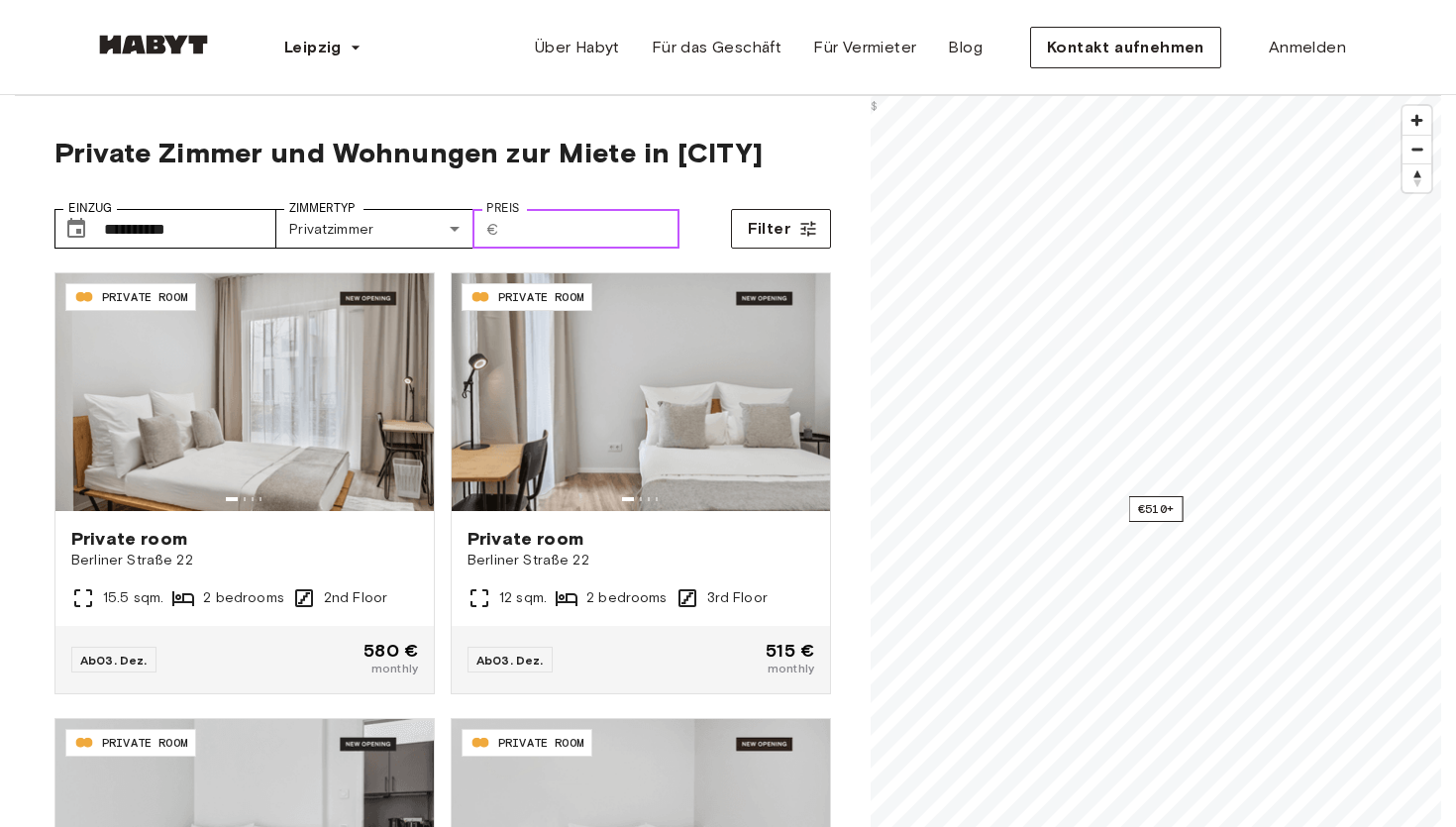 type on "***" 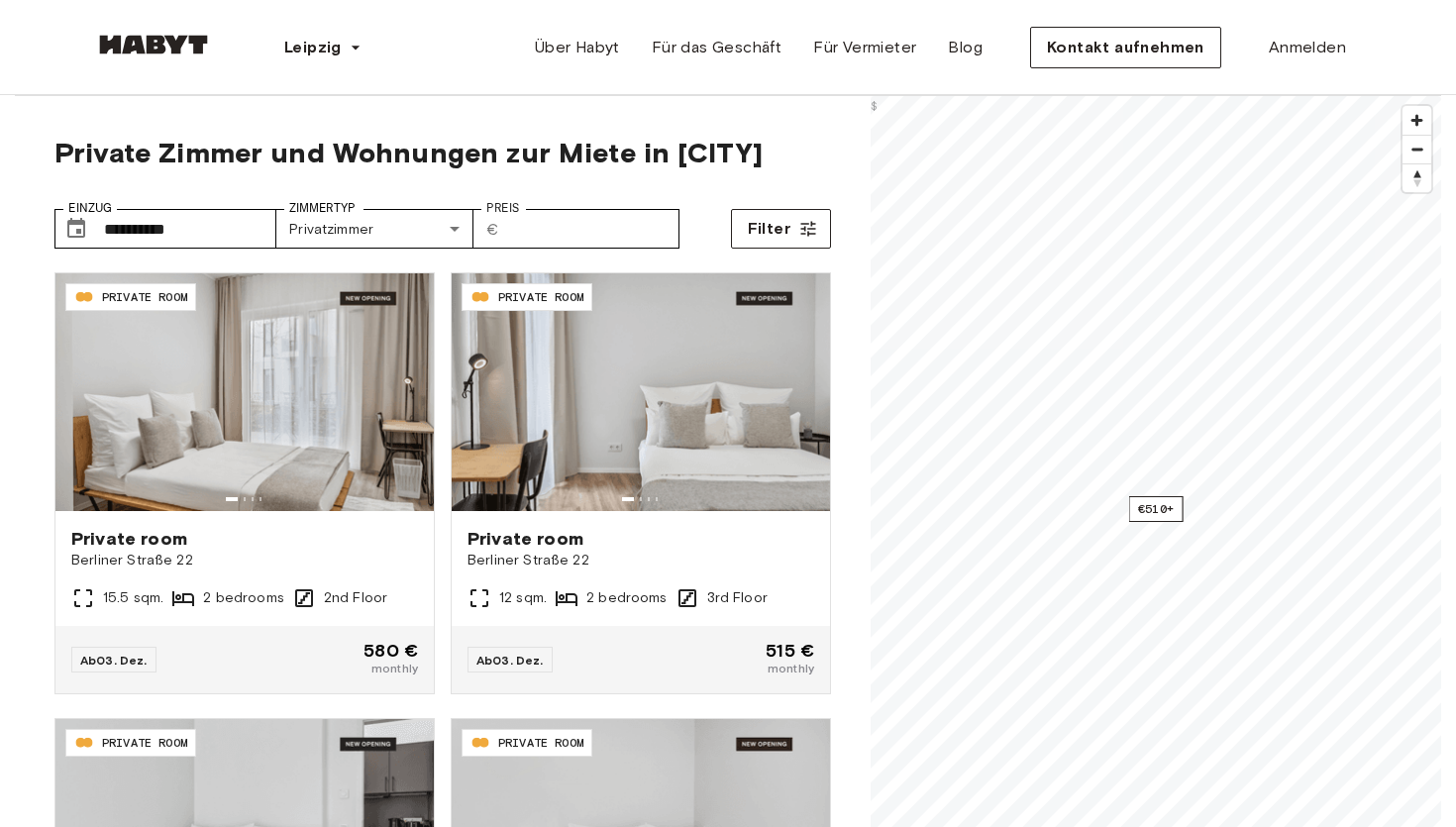 click on "Private Zimmer und Wohnungen zur Miete in Leipzig" at bounding box center [443, 153] 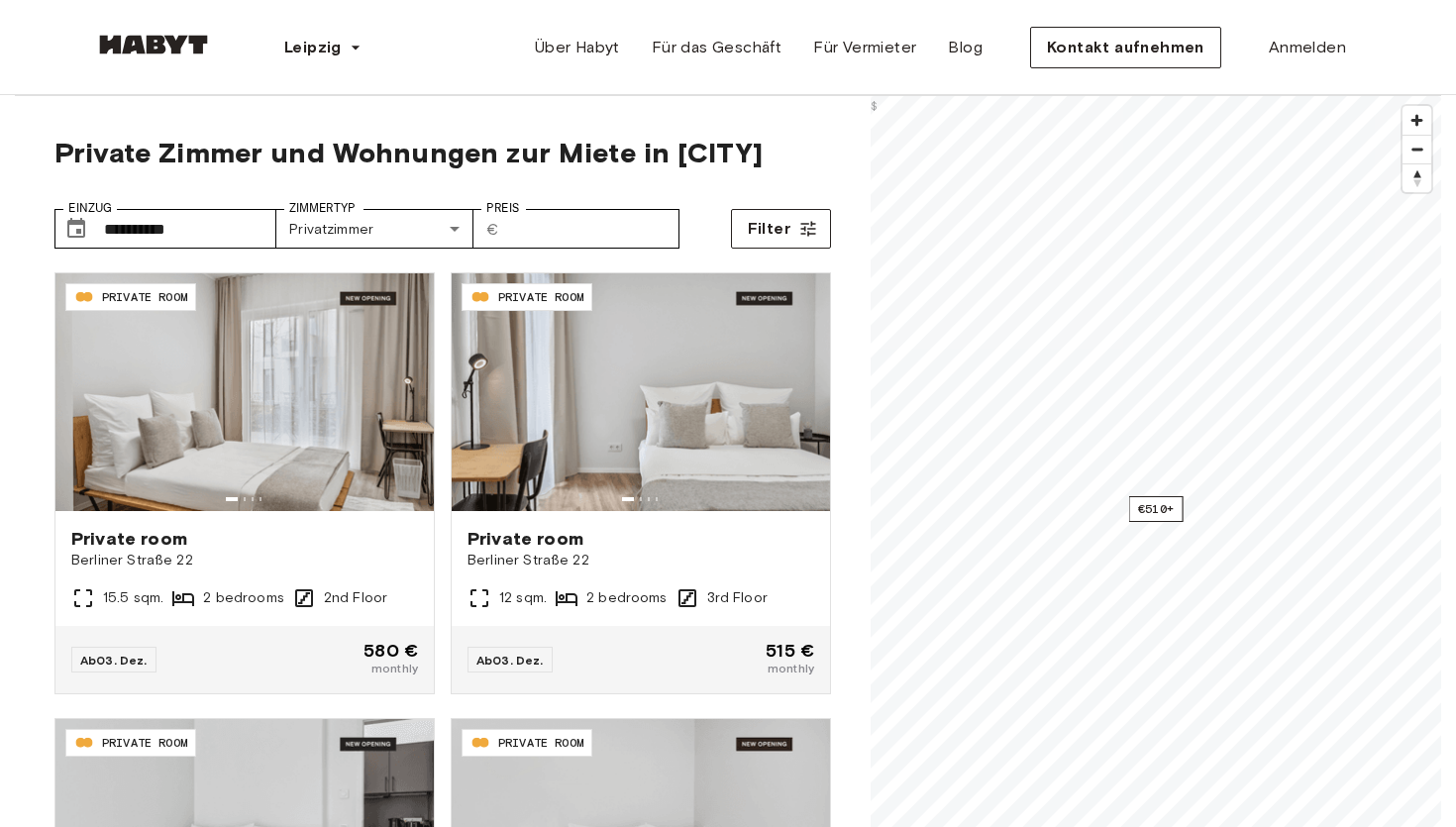 scroll, scrollTop: 322, scrollLeft: 0, axis: vertical 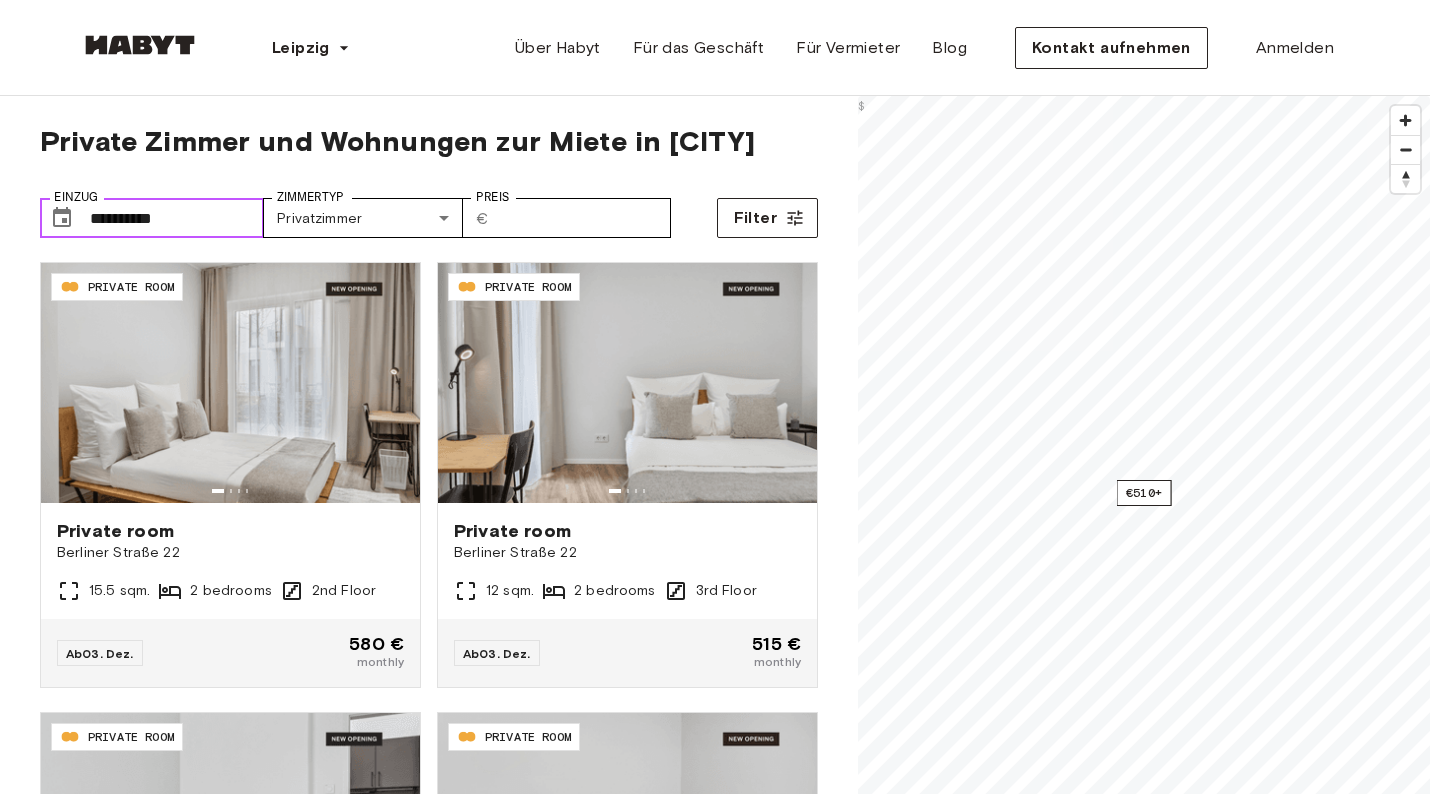 click on "**********" at bounding box center [177, 218] 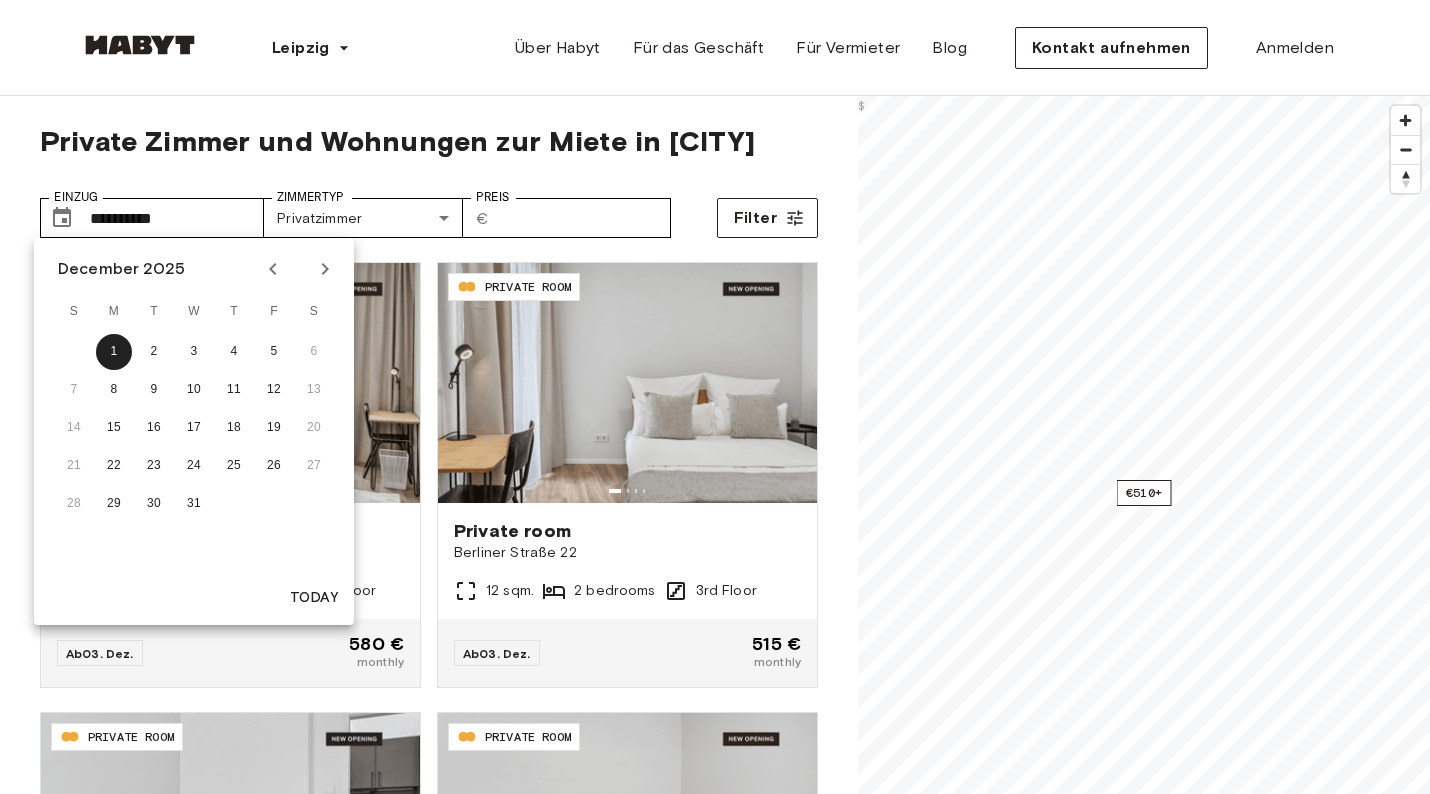click 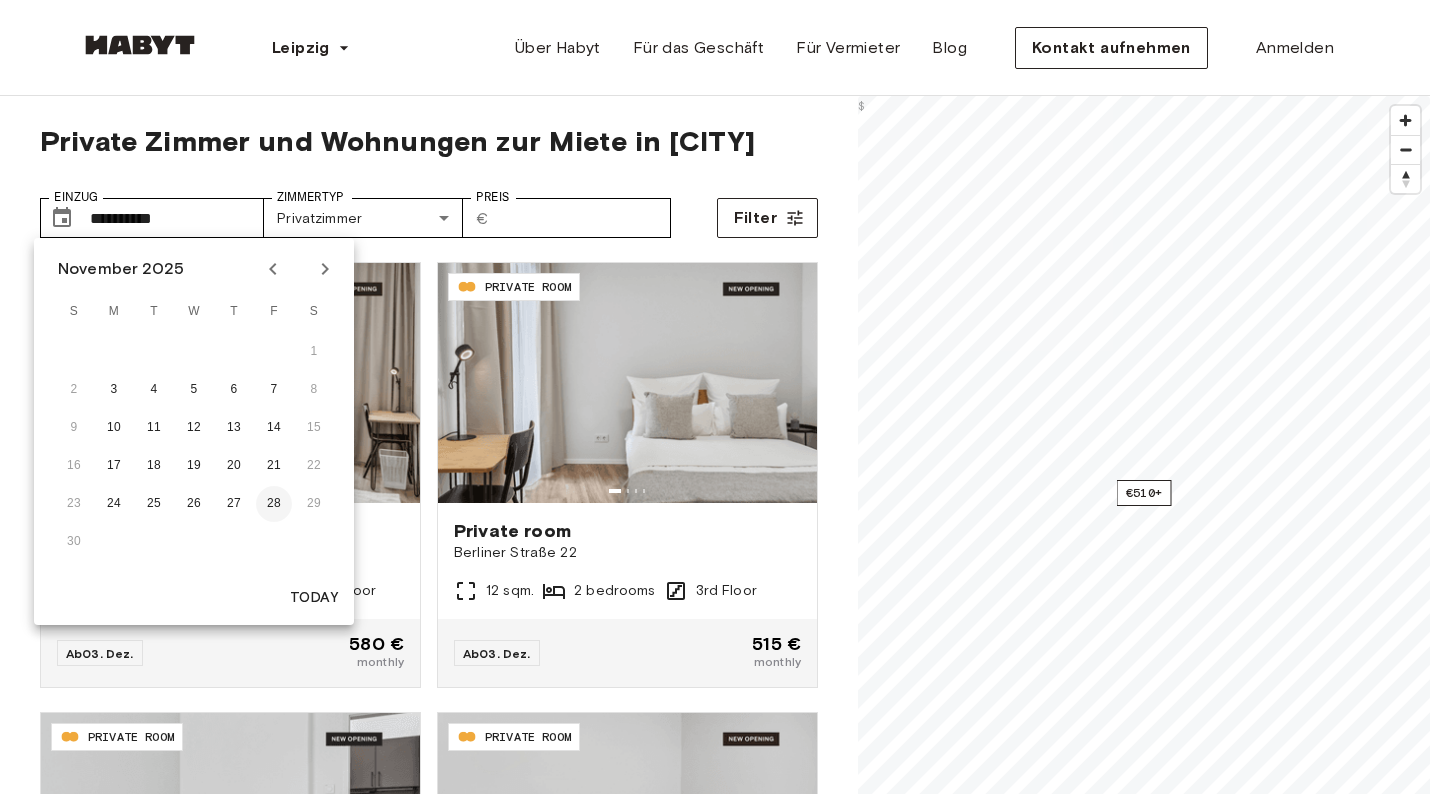 click on "28" at bounding box center [274, 504] 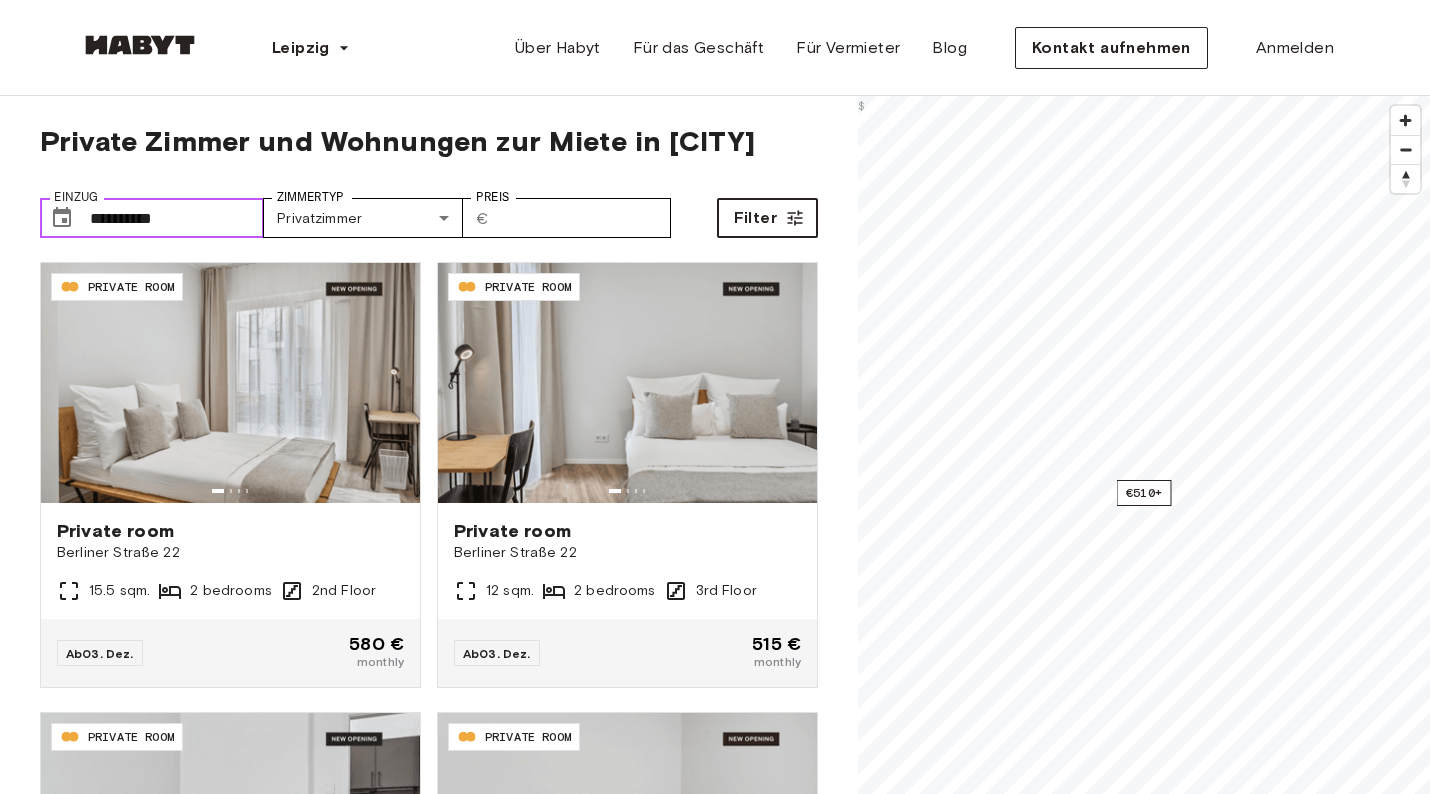 scroll, scrollTop: 0, scrollLeft: 0, axis: both 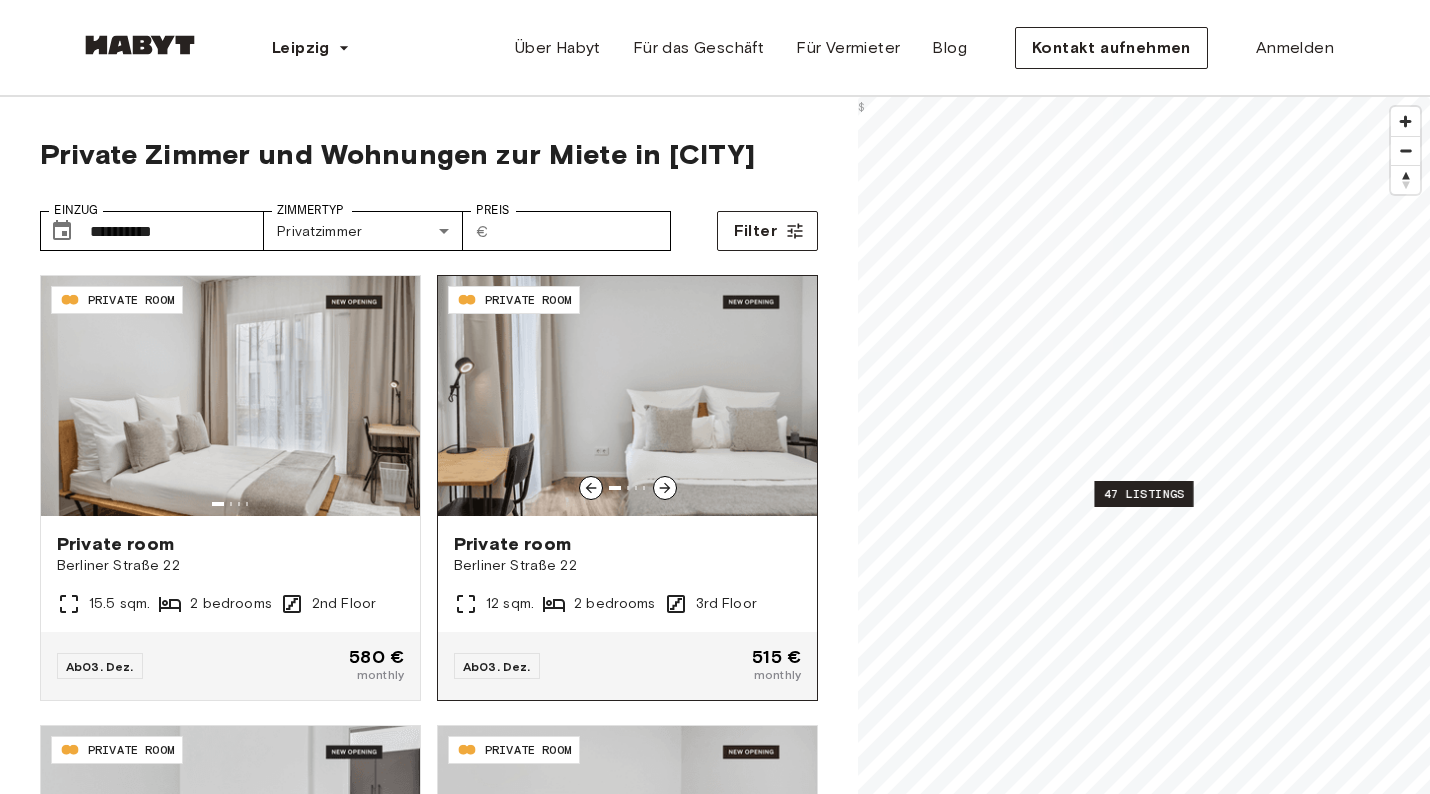 click on "03. Dez." at bounding box center [504, 666] 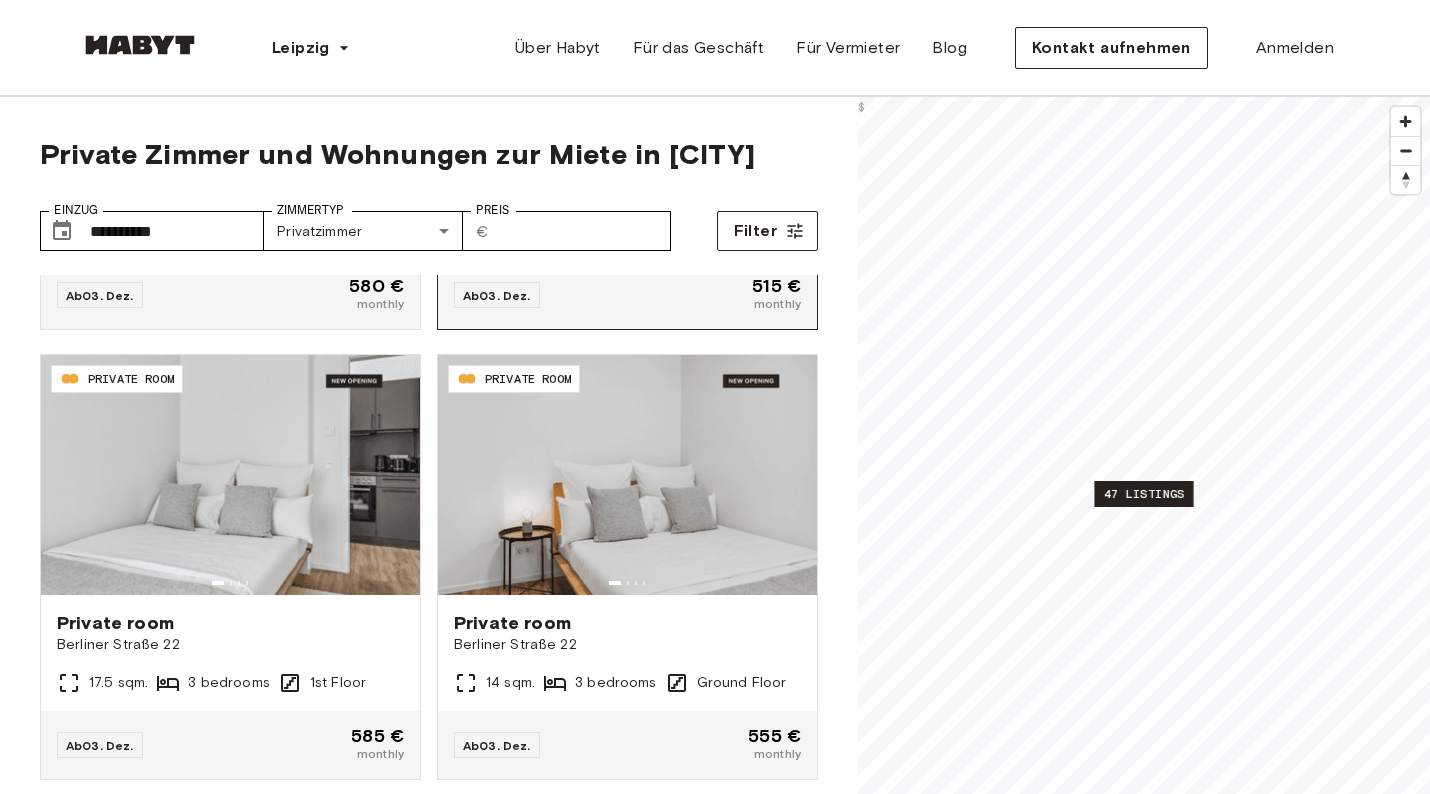 scroll, scrollTop: 0, scrollLeft: 0, axis: both 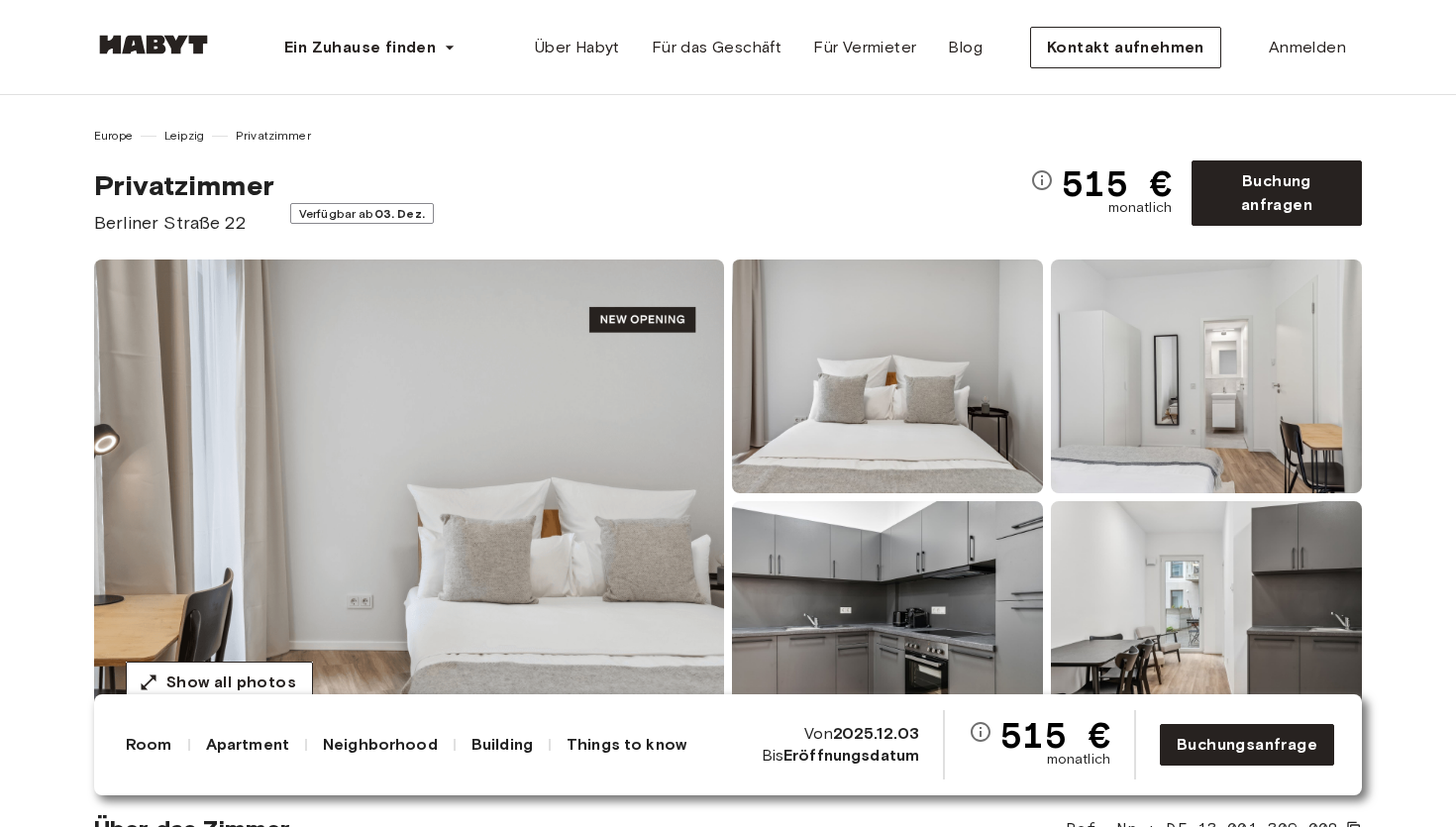 click at bounding box center (409, 497) 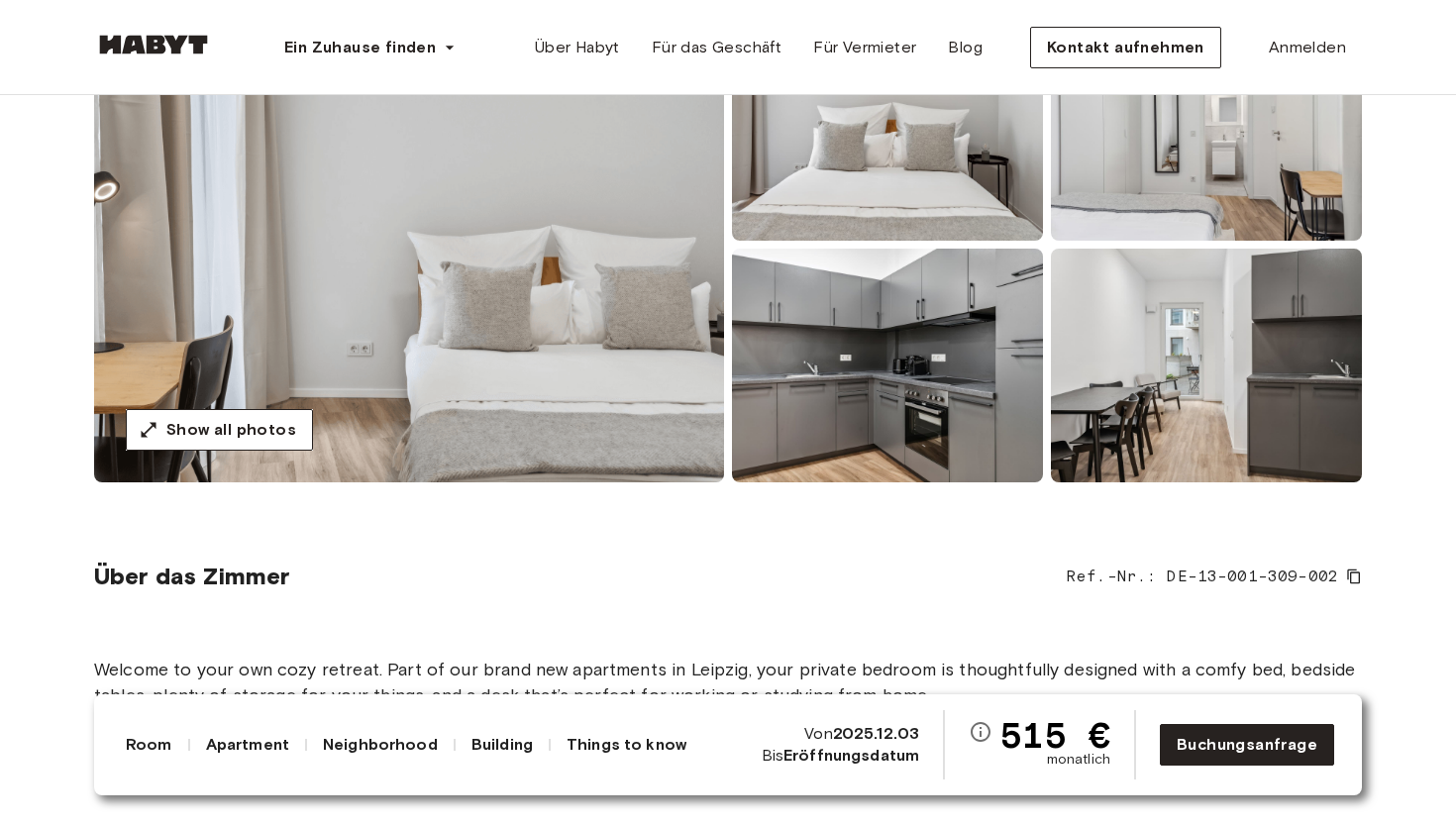 scroll, scrollTop: 164, scrollLeft: 0, axis: vertical 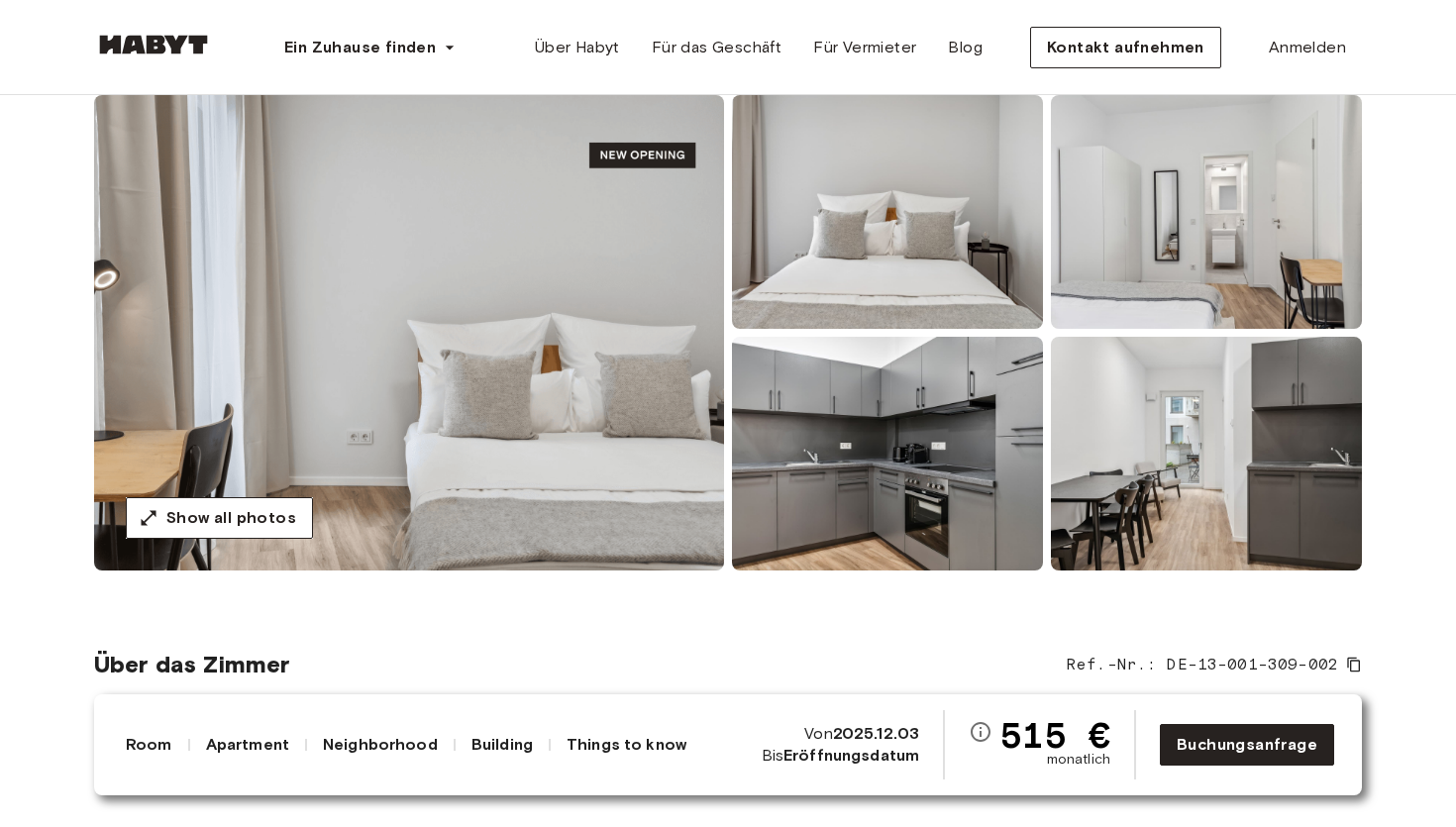 click at bounding box center (1206, 454) 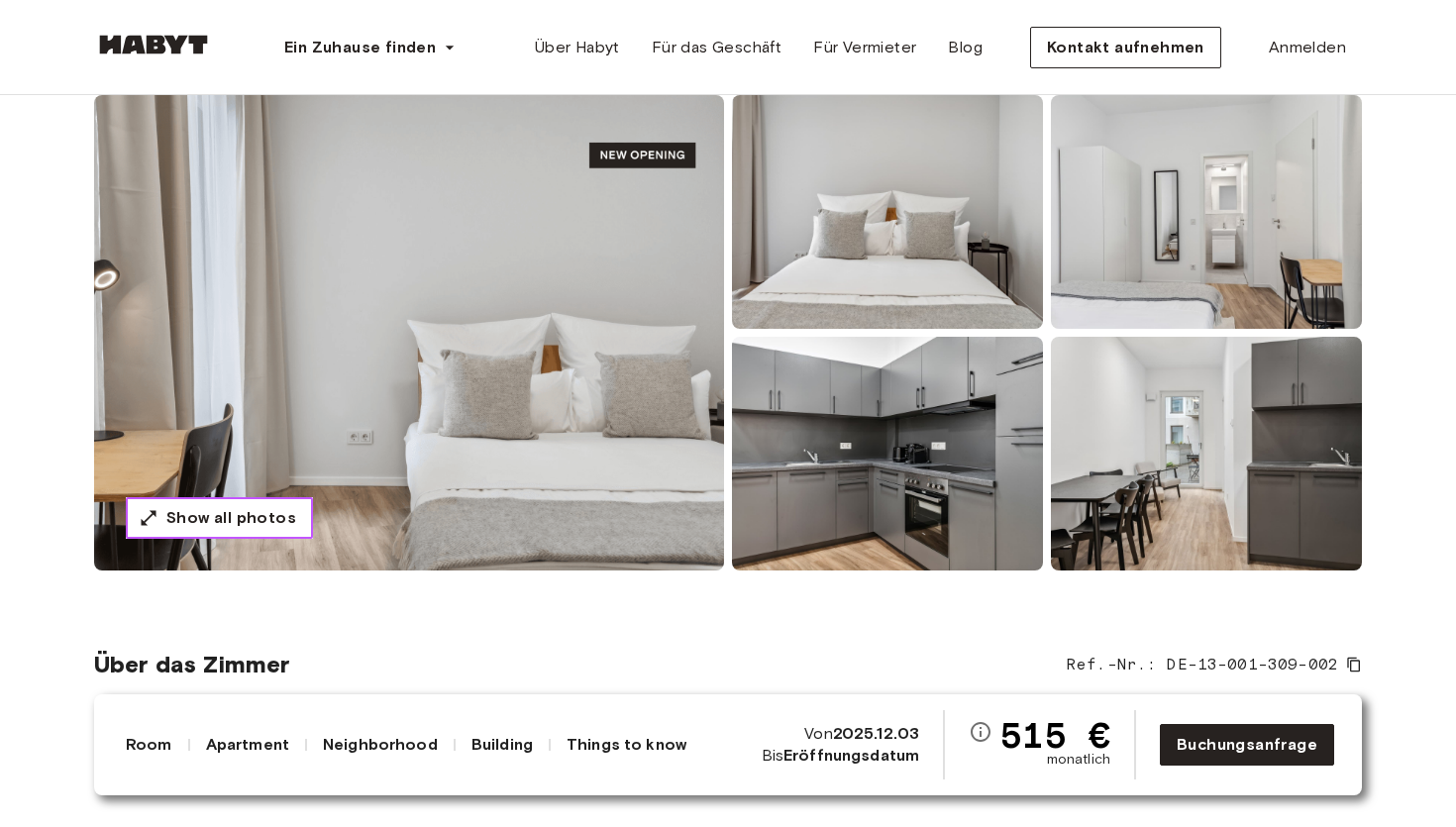 click on "Show all photos" at bounding box center (231, 518) 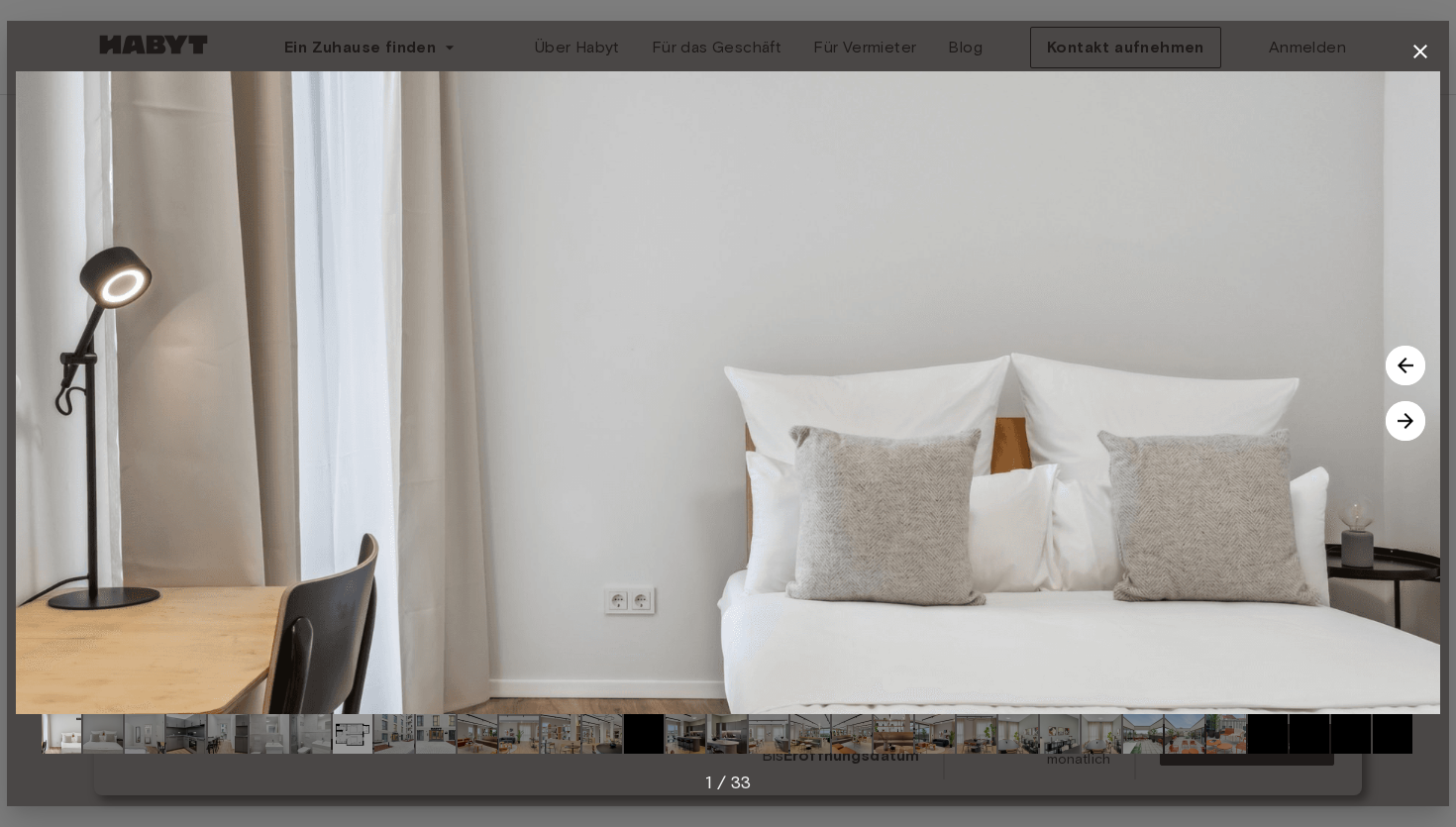 click at bounding box center (1405, 421) 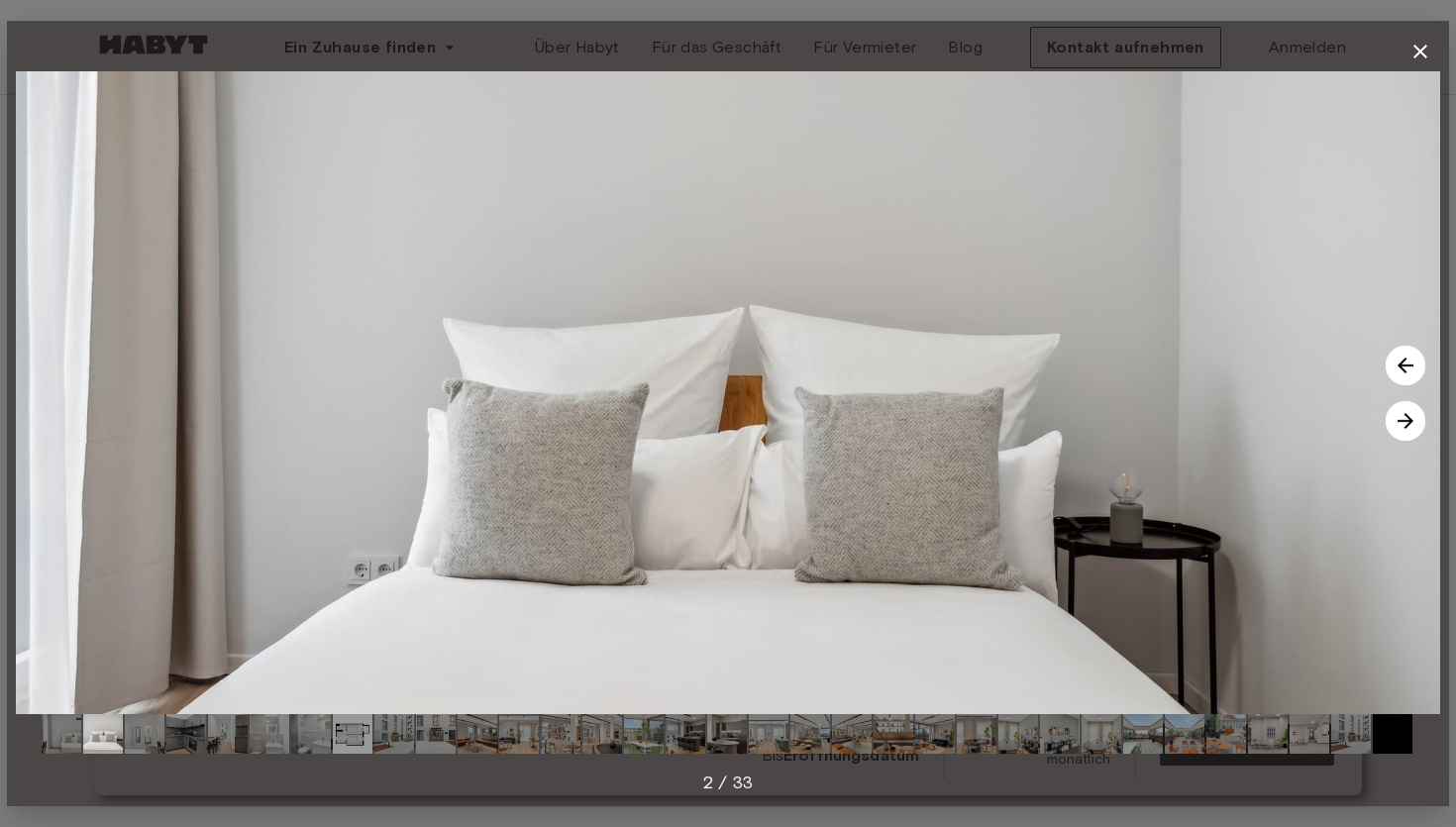 click at bounding box center [1405, 421] 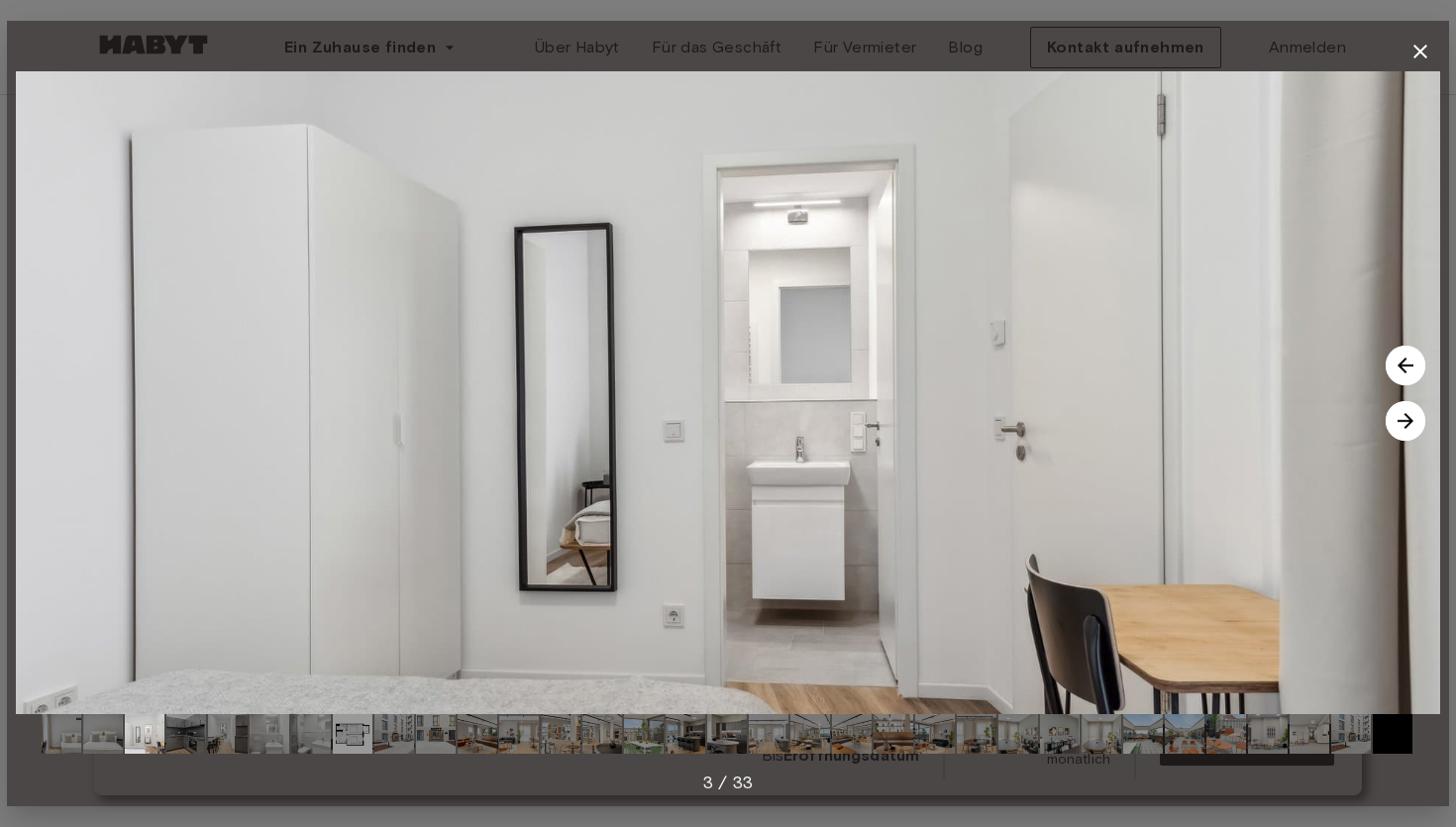 click at bounding box center (1405, 421) 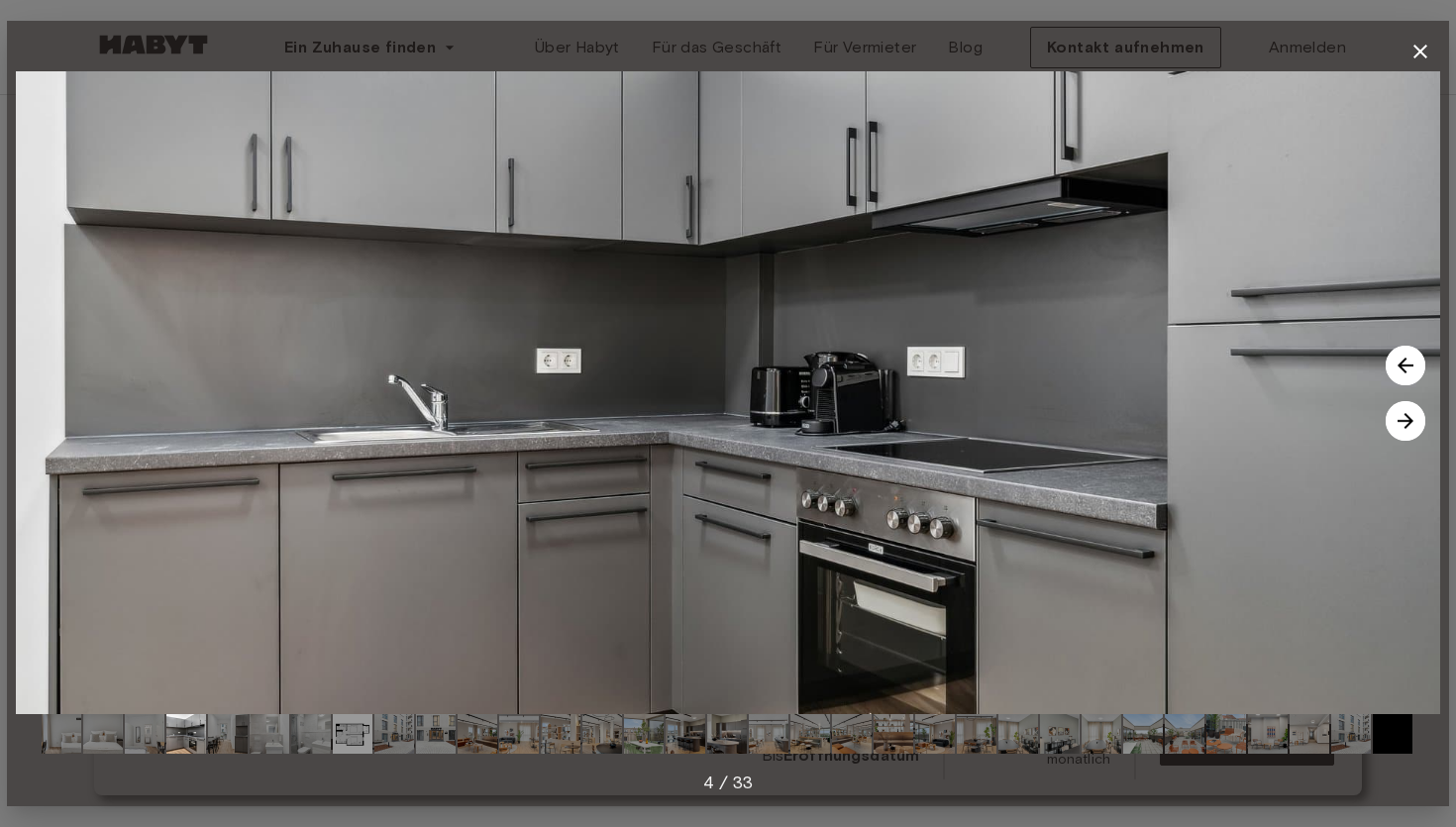 click at bounding box center [1405, 421] 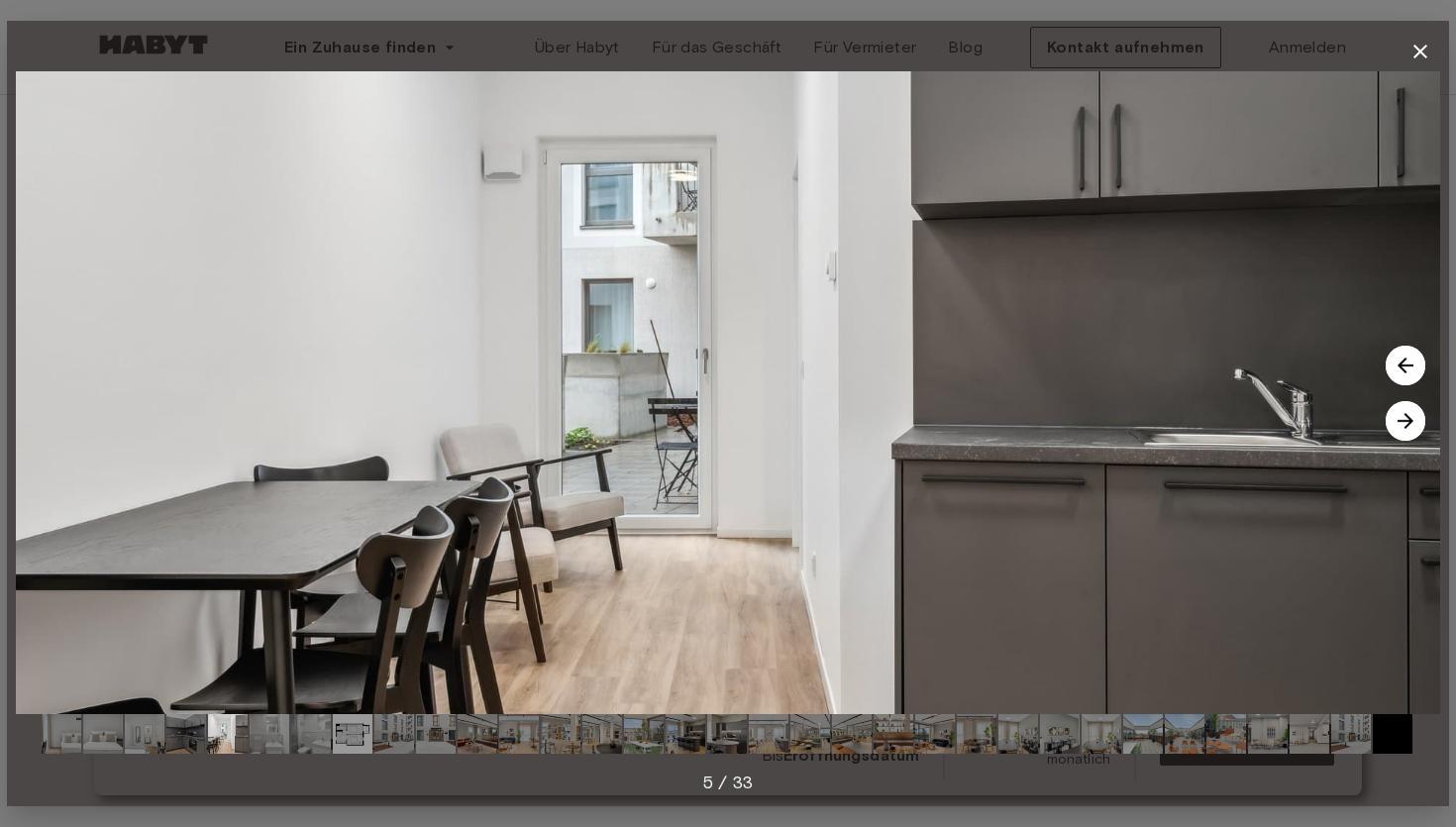 click at bounding box center (1405, 421) 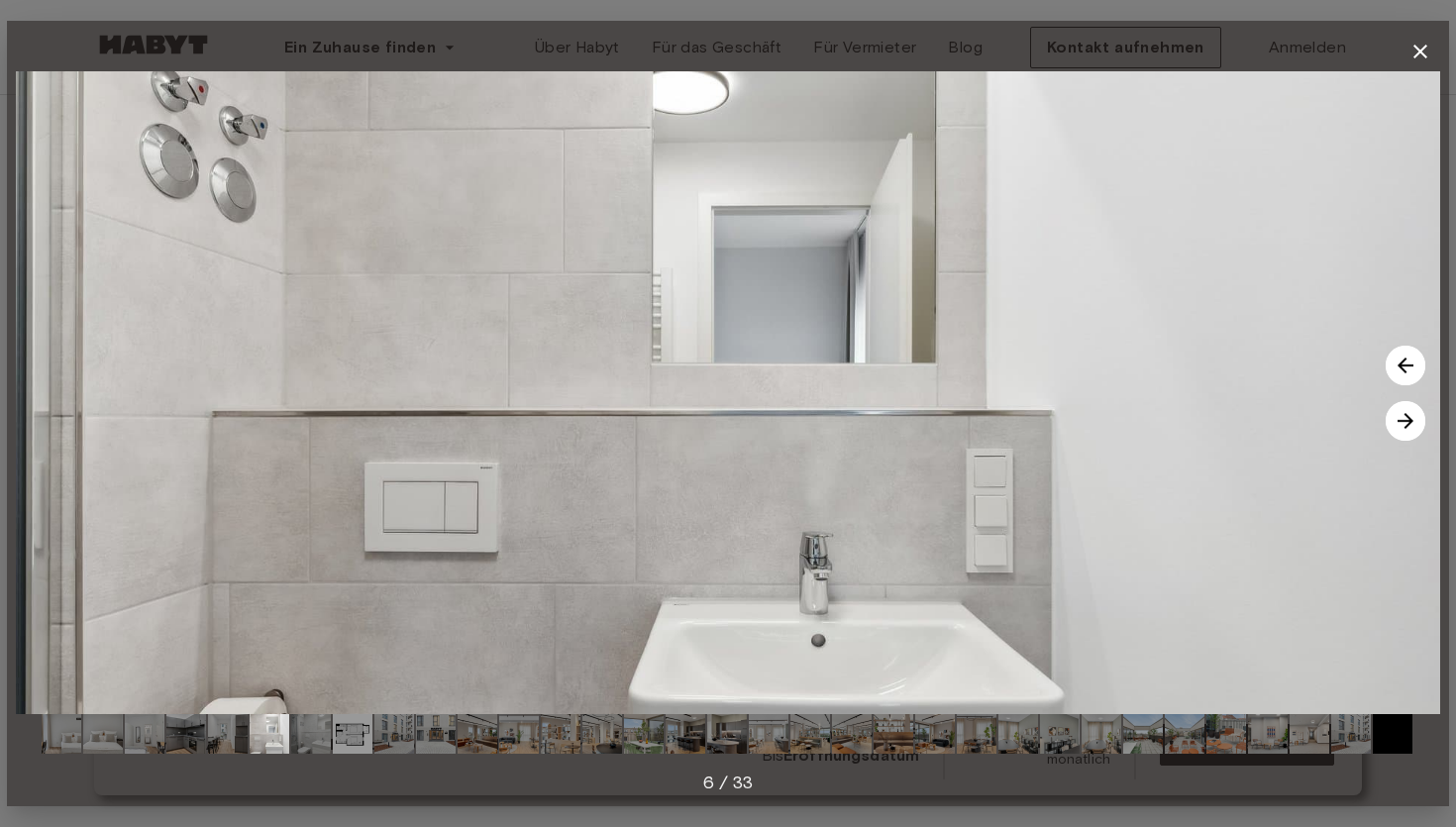 click at bounding box center [1405, 421] 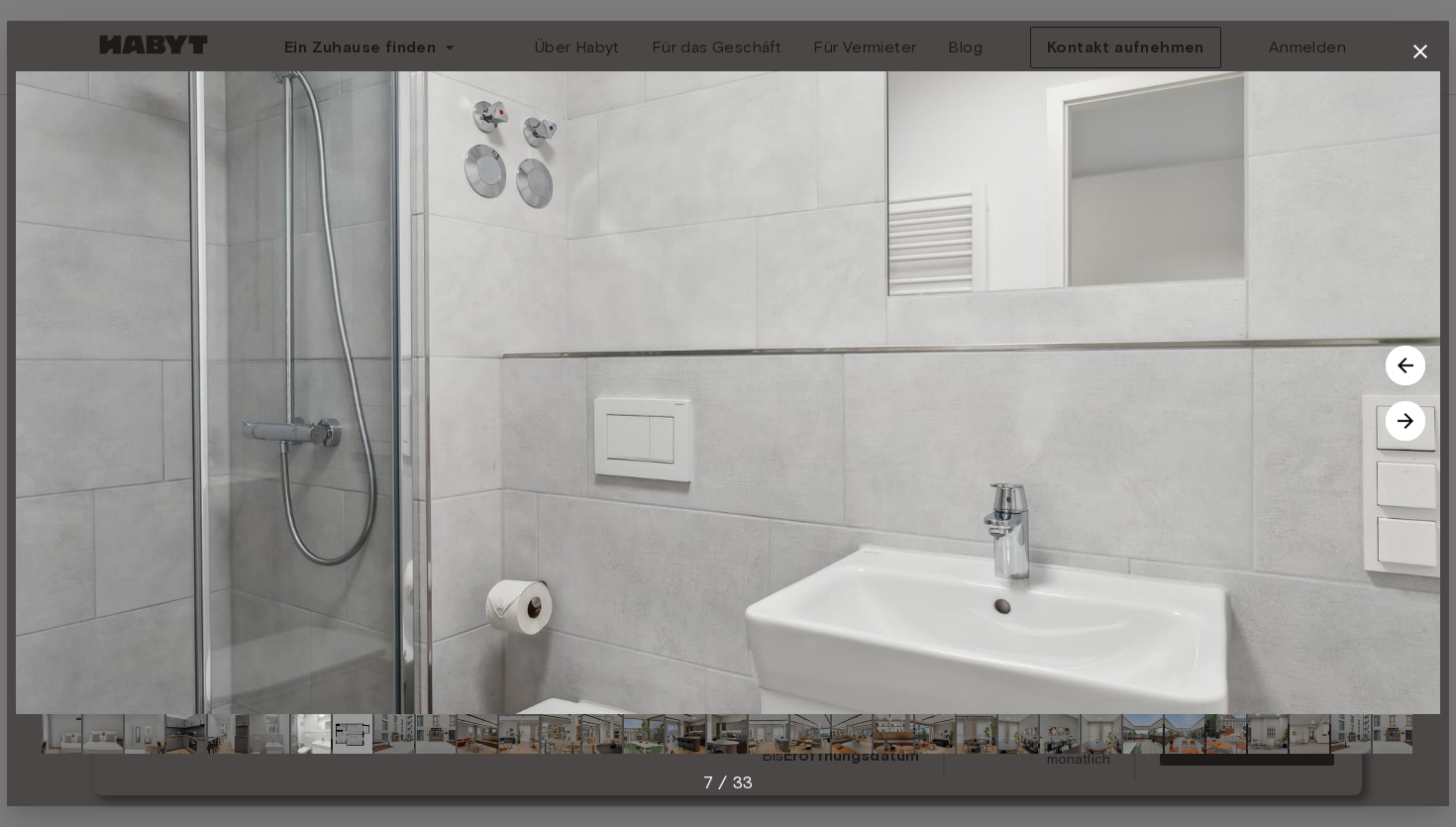 click at bounding box center (1405, 421) 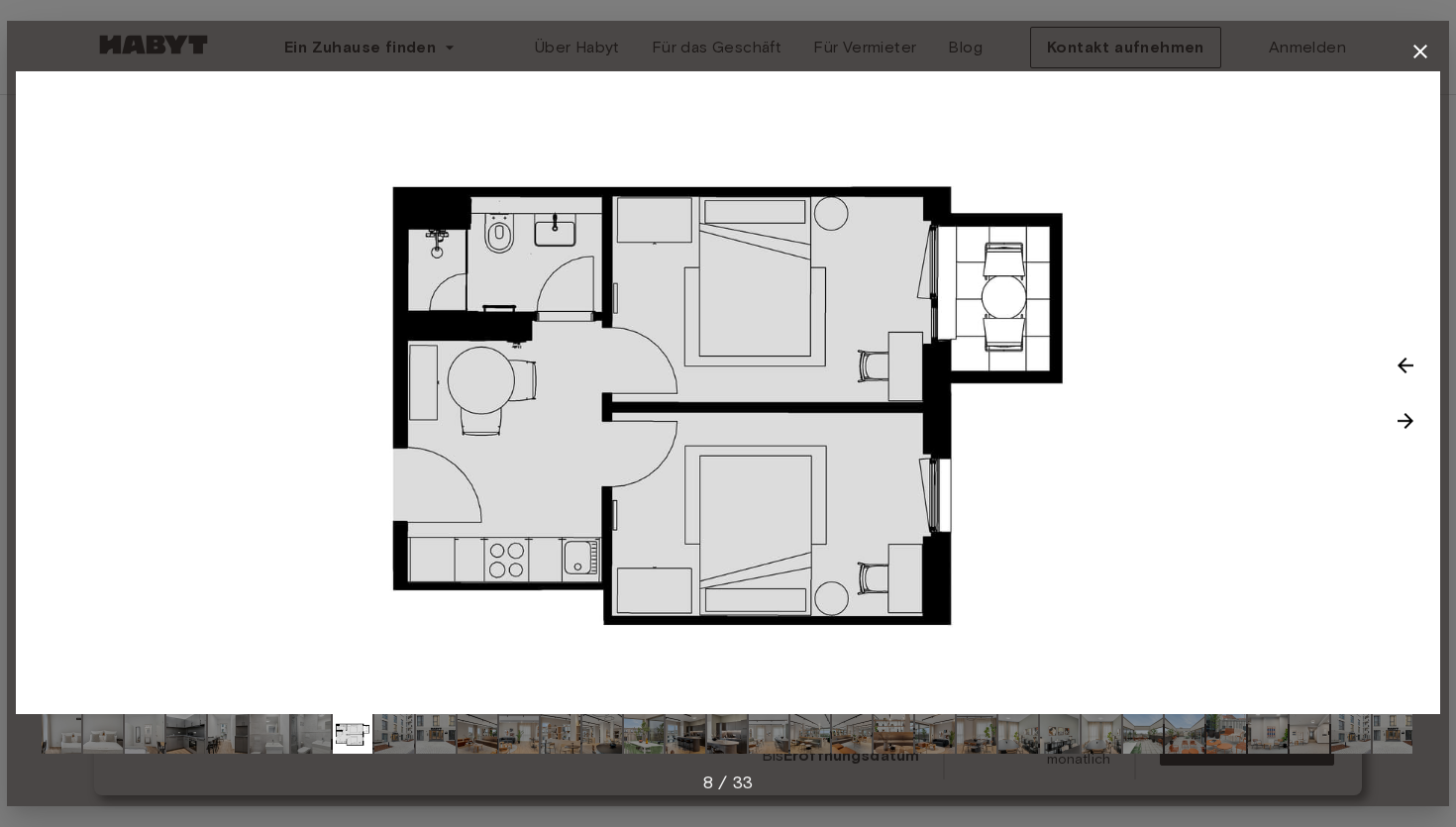 click at bounding box center (1405, 421) 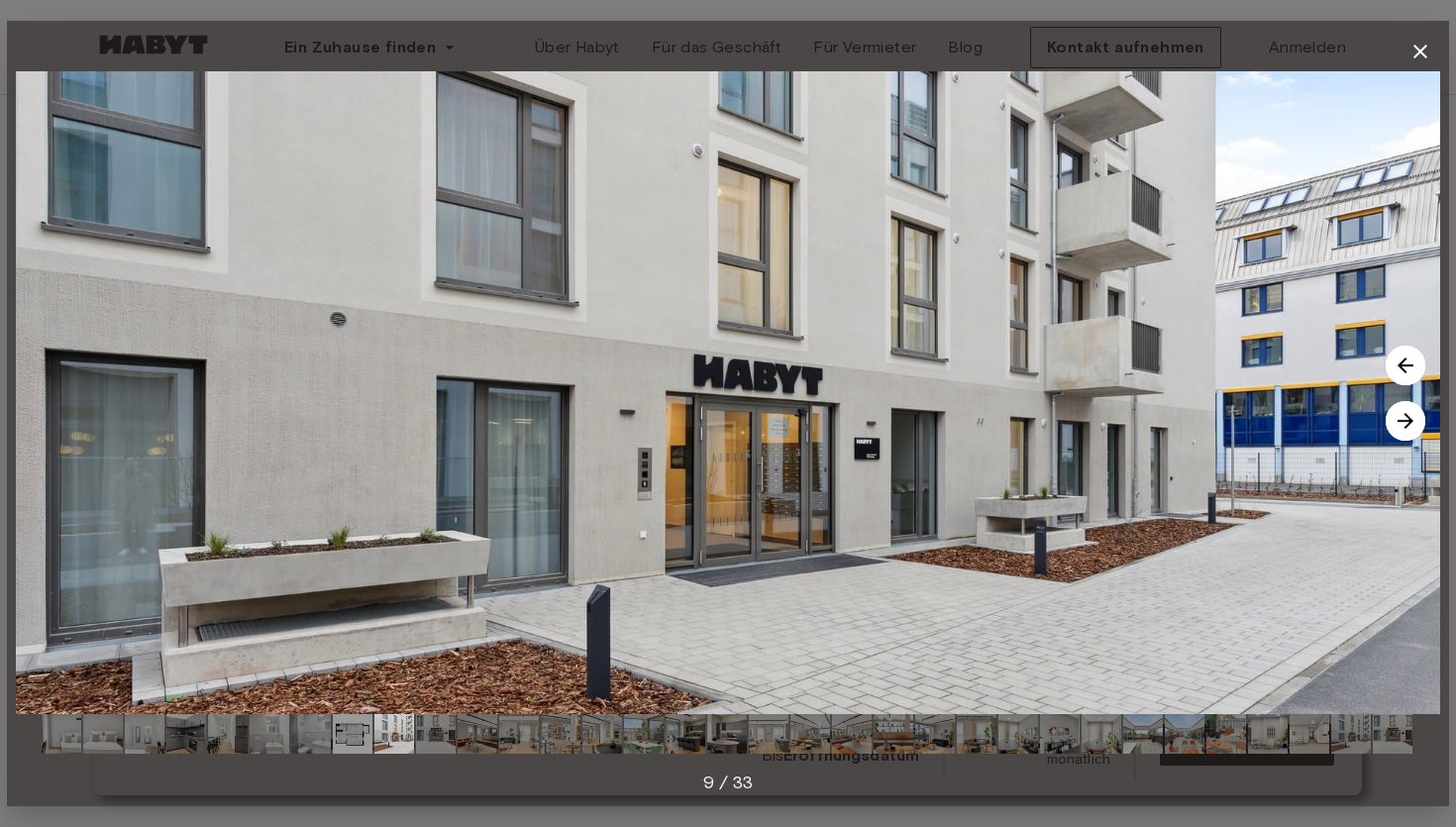 click 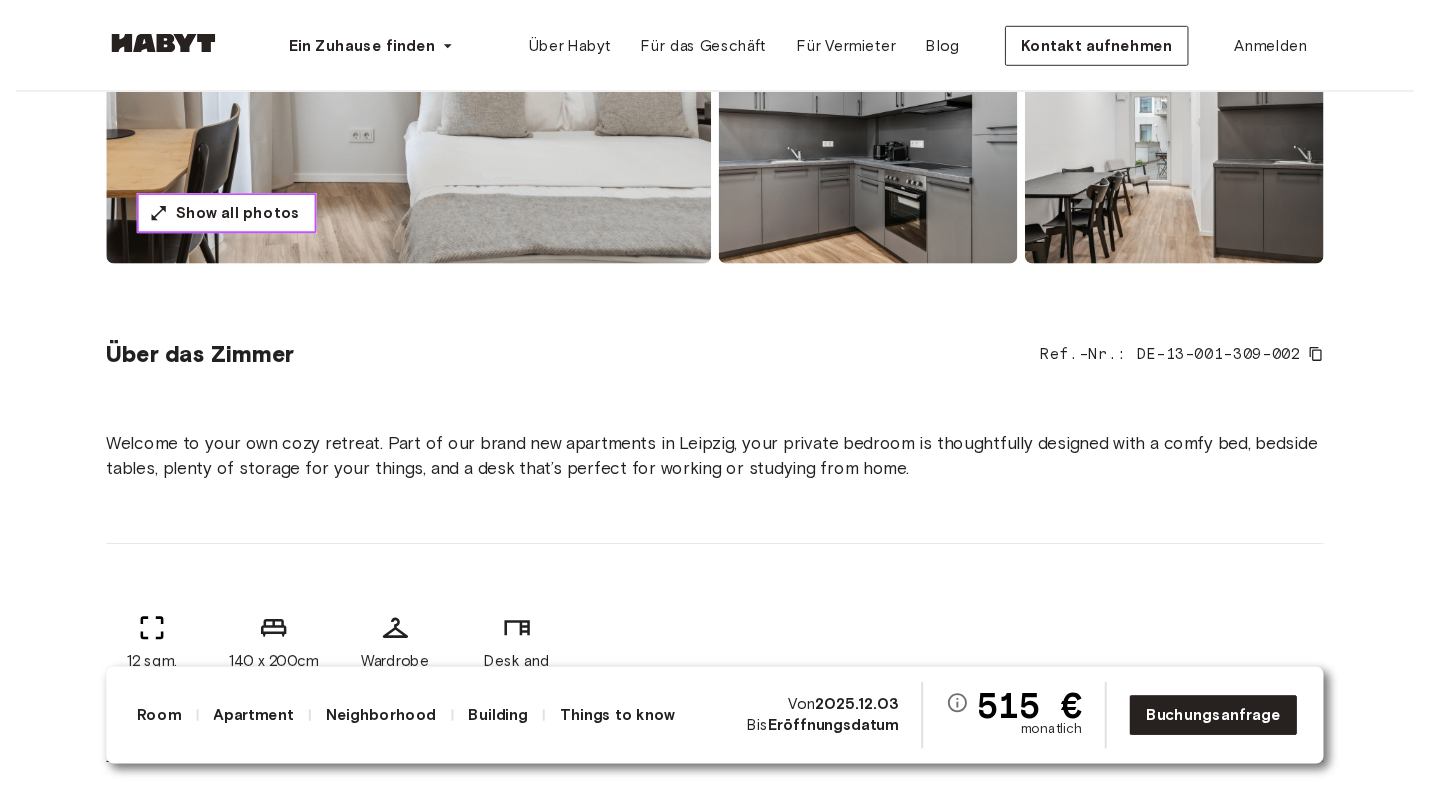 scroll, scrollTop: 0, scrollLeft: 0, axis: both 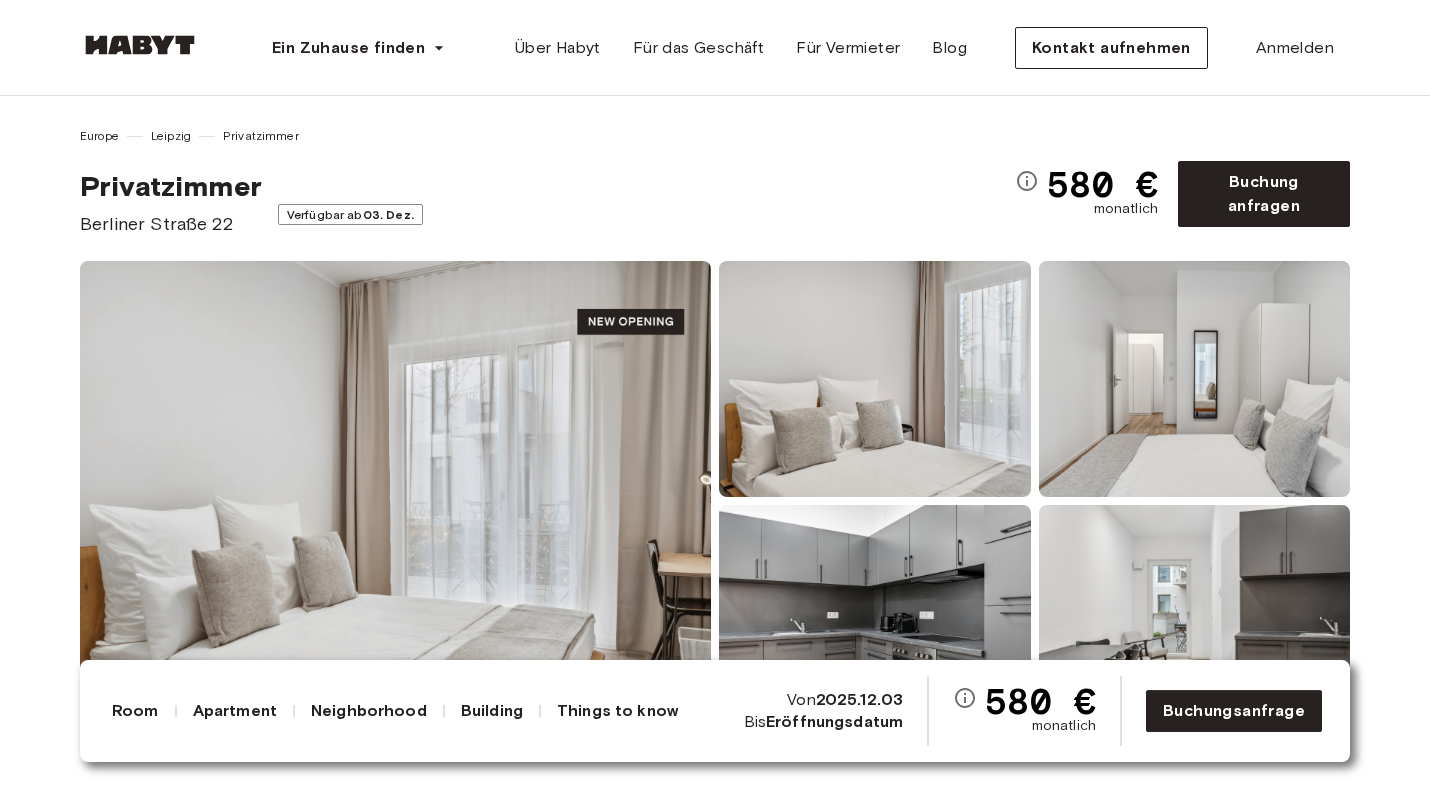 click at bounding box center (1195, 379) 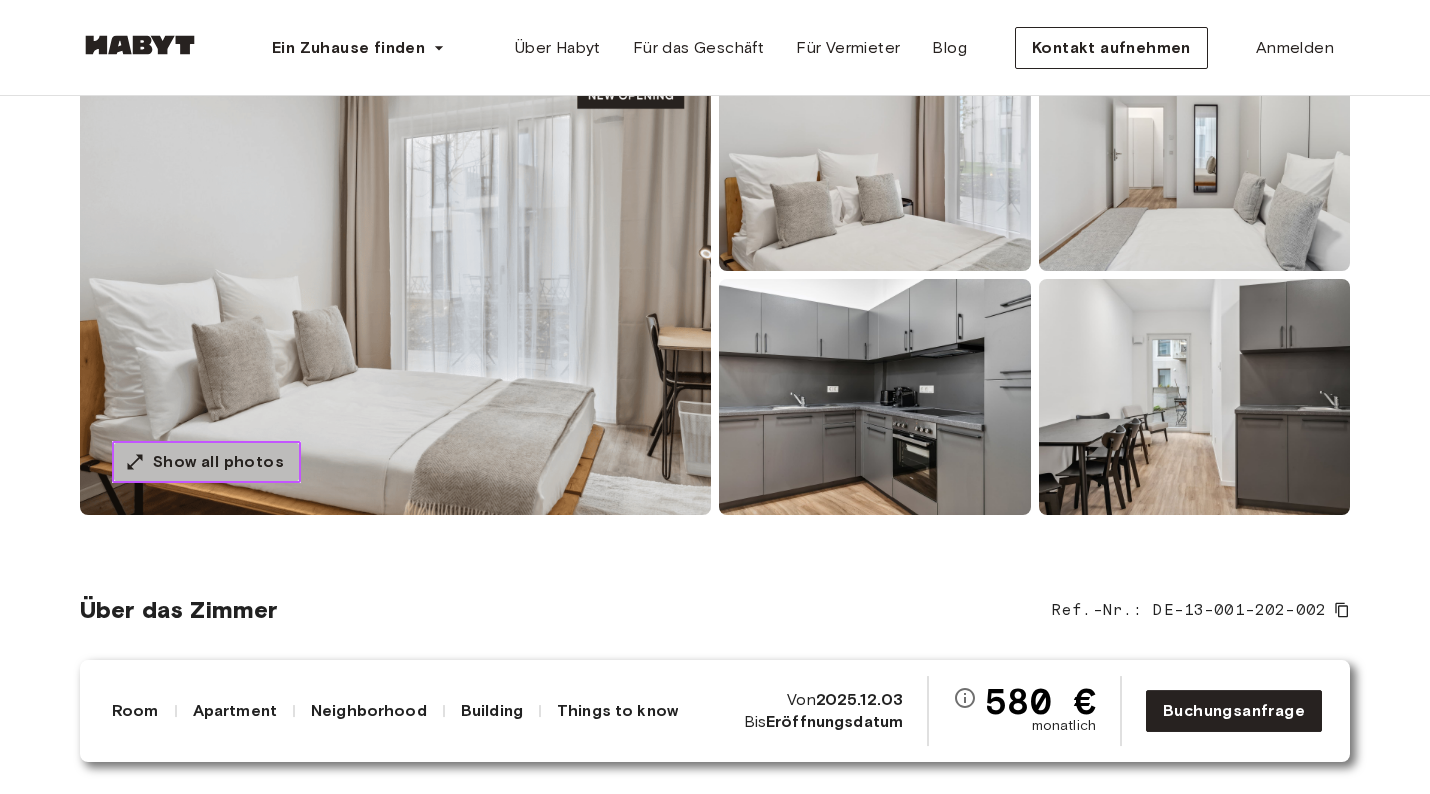click on "Show all photos" at bounding box center (206, 462) 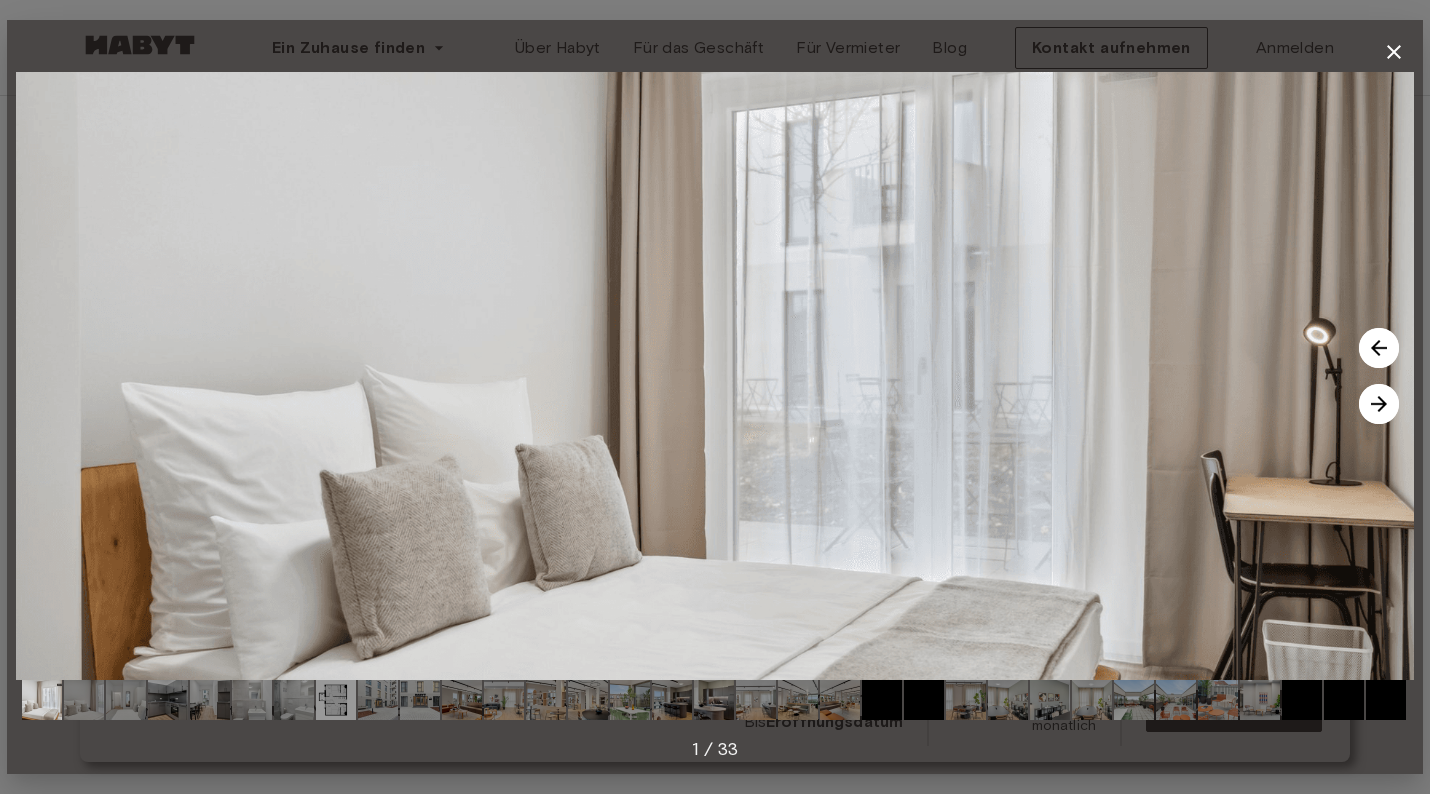 click at bounding box center (1379, 404) 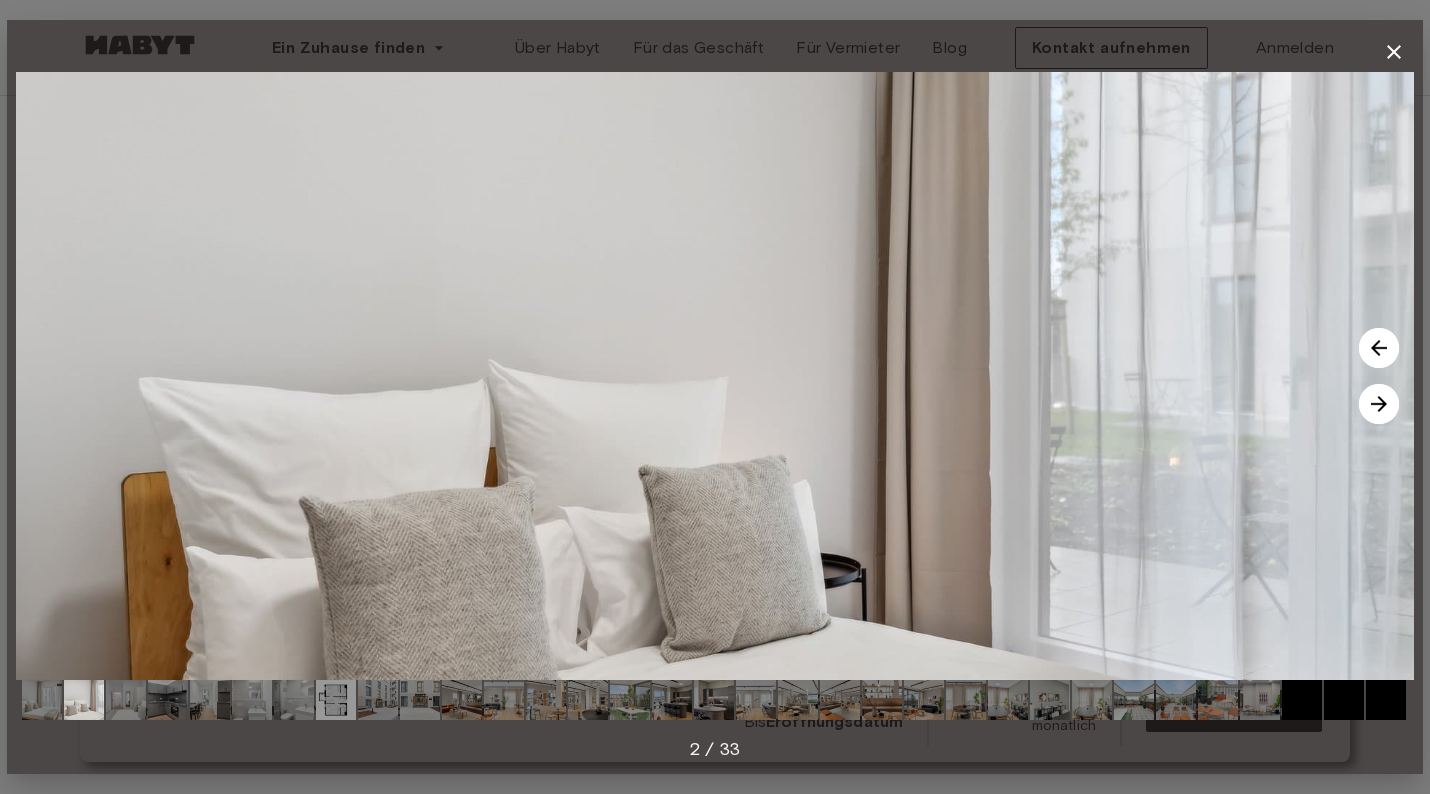 click at bounding box center [1379, 404] 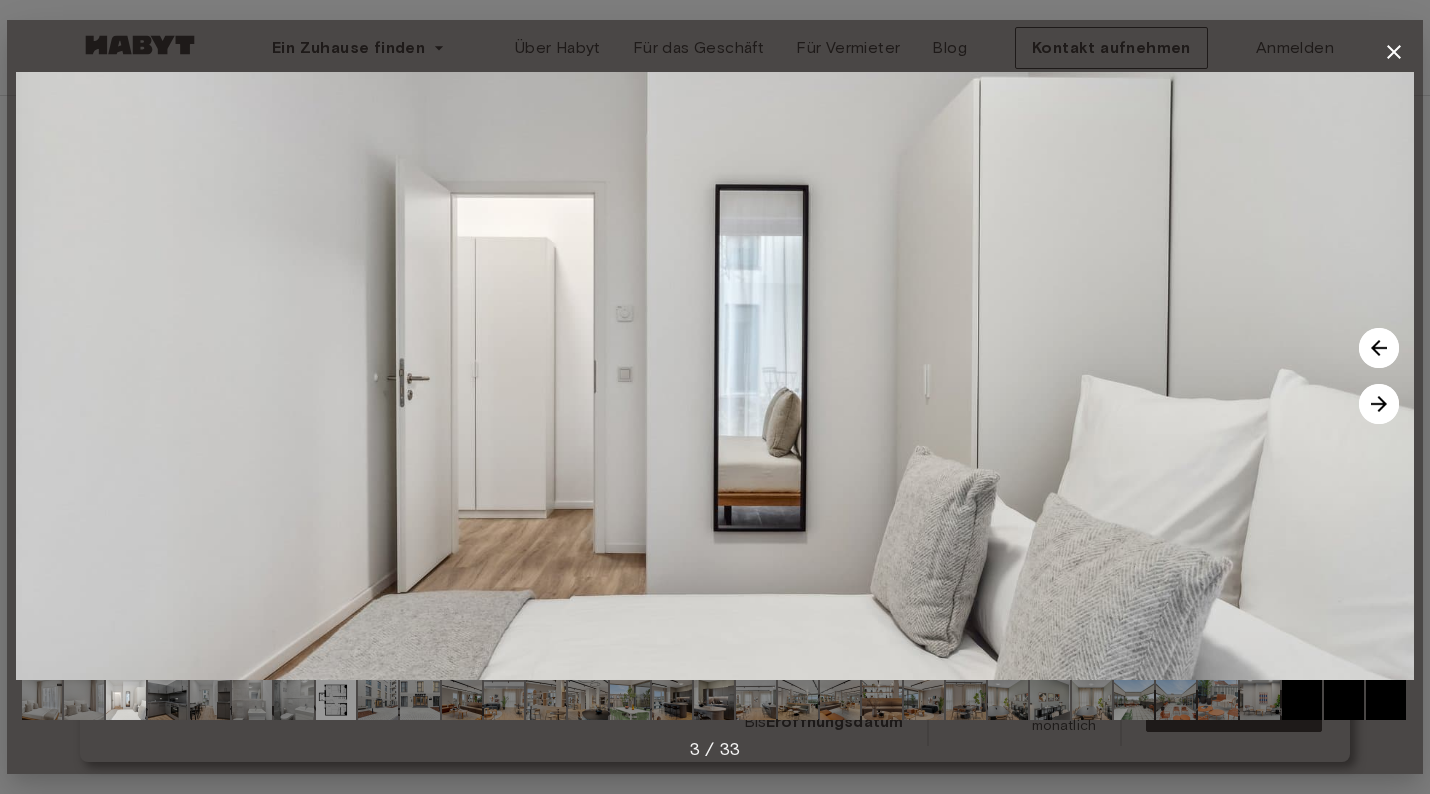 click at bounding box center [1379, 404] 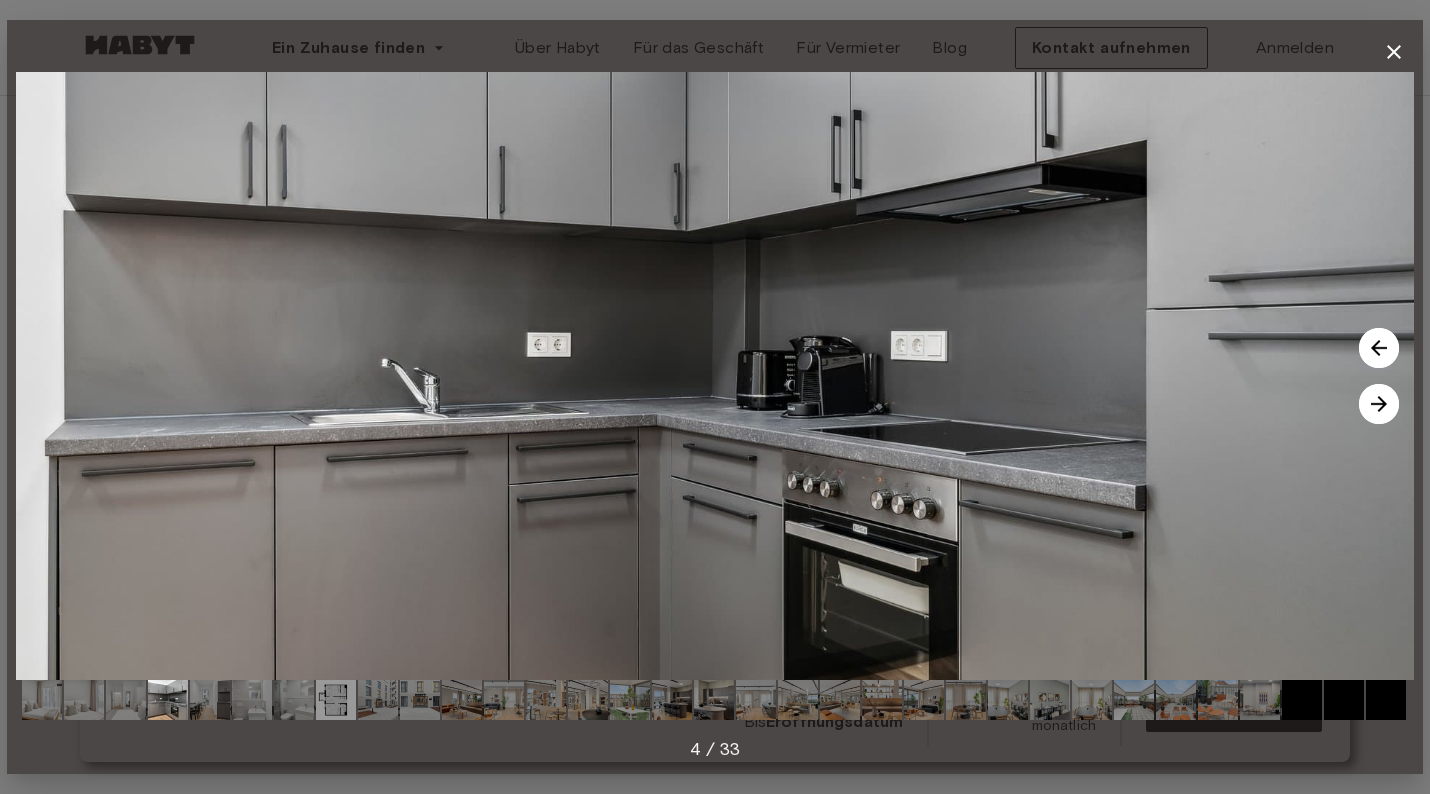 click at bounding box center [1379, 404] 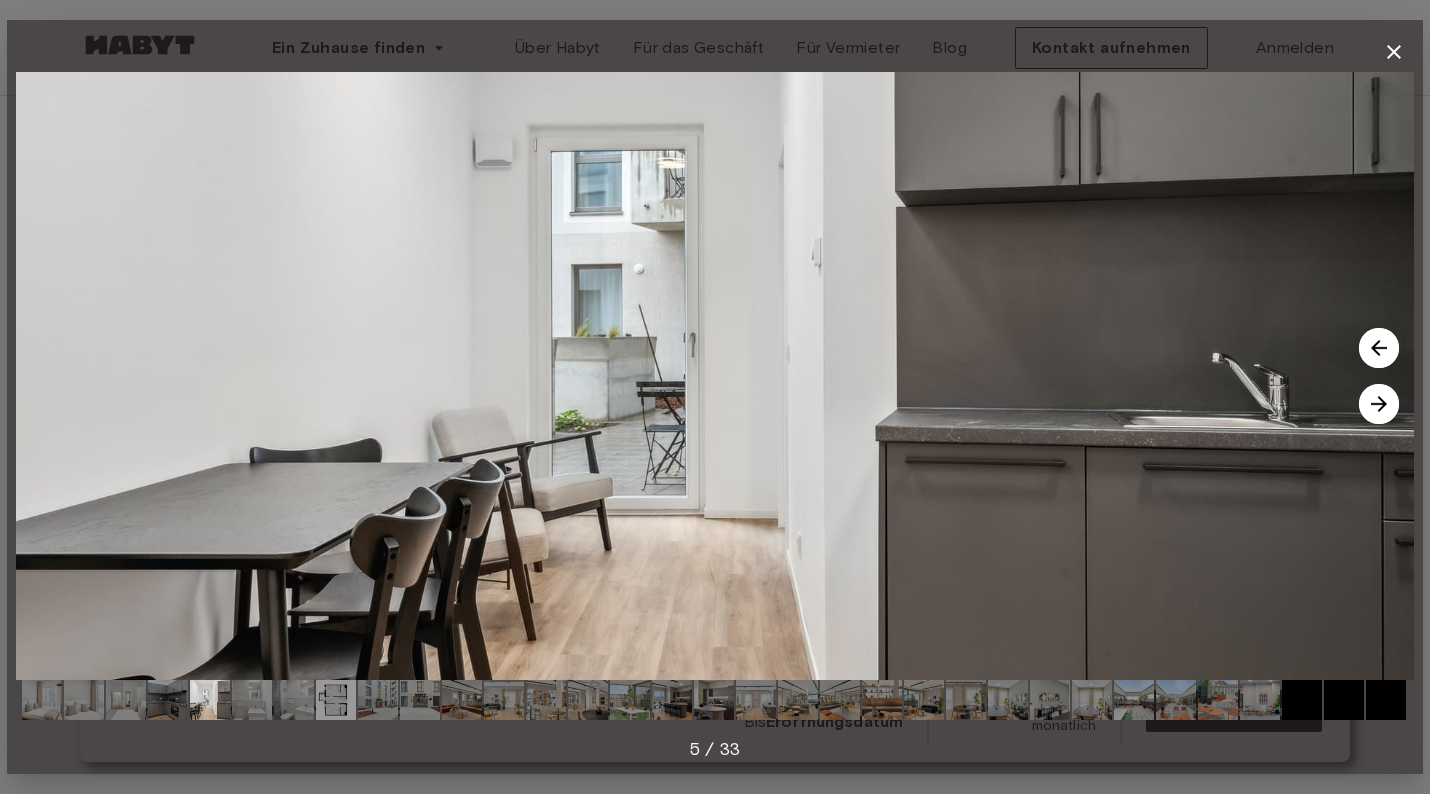 click at bounding box center [1379, 404] 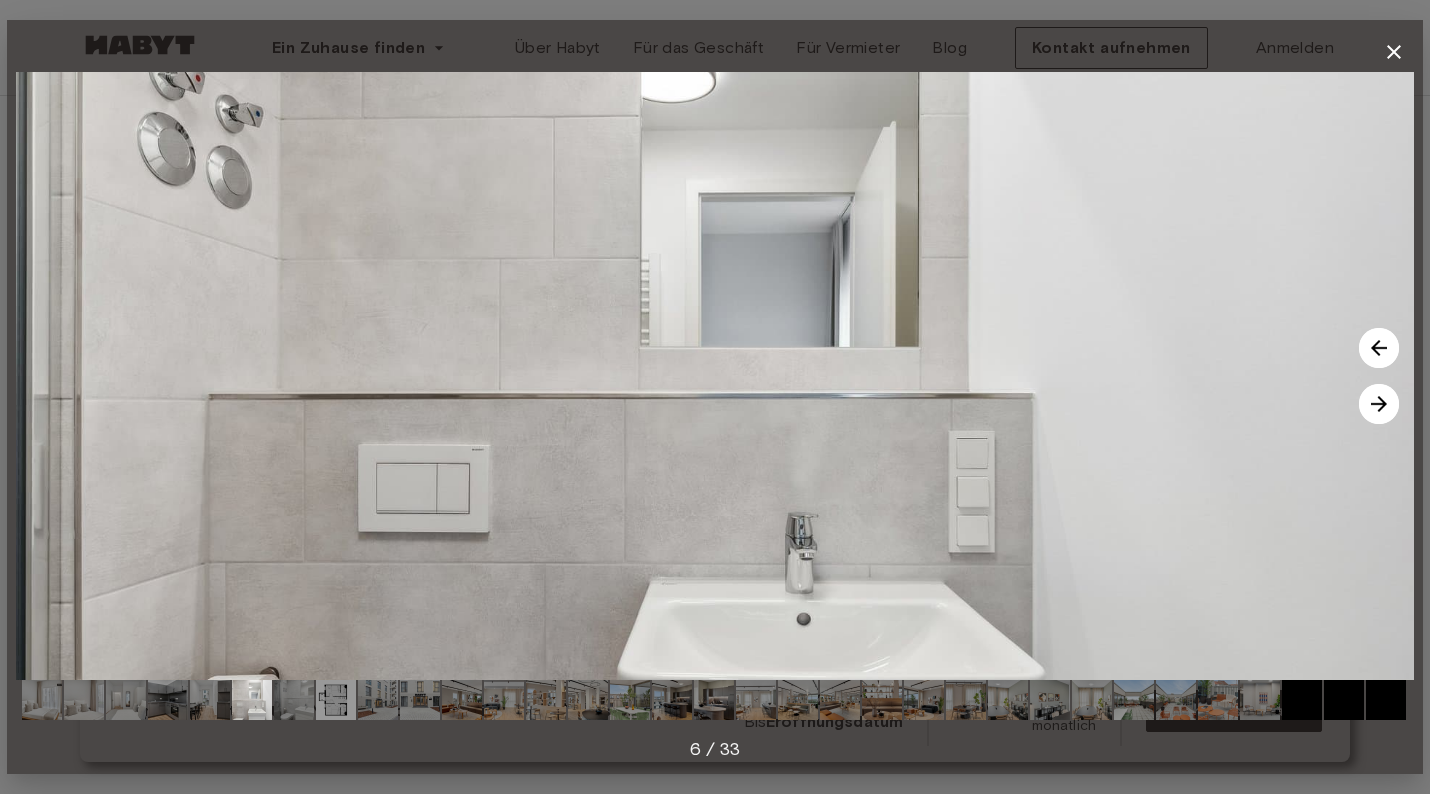 click at bounding box center [1379, 404] 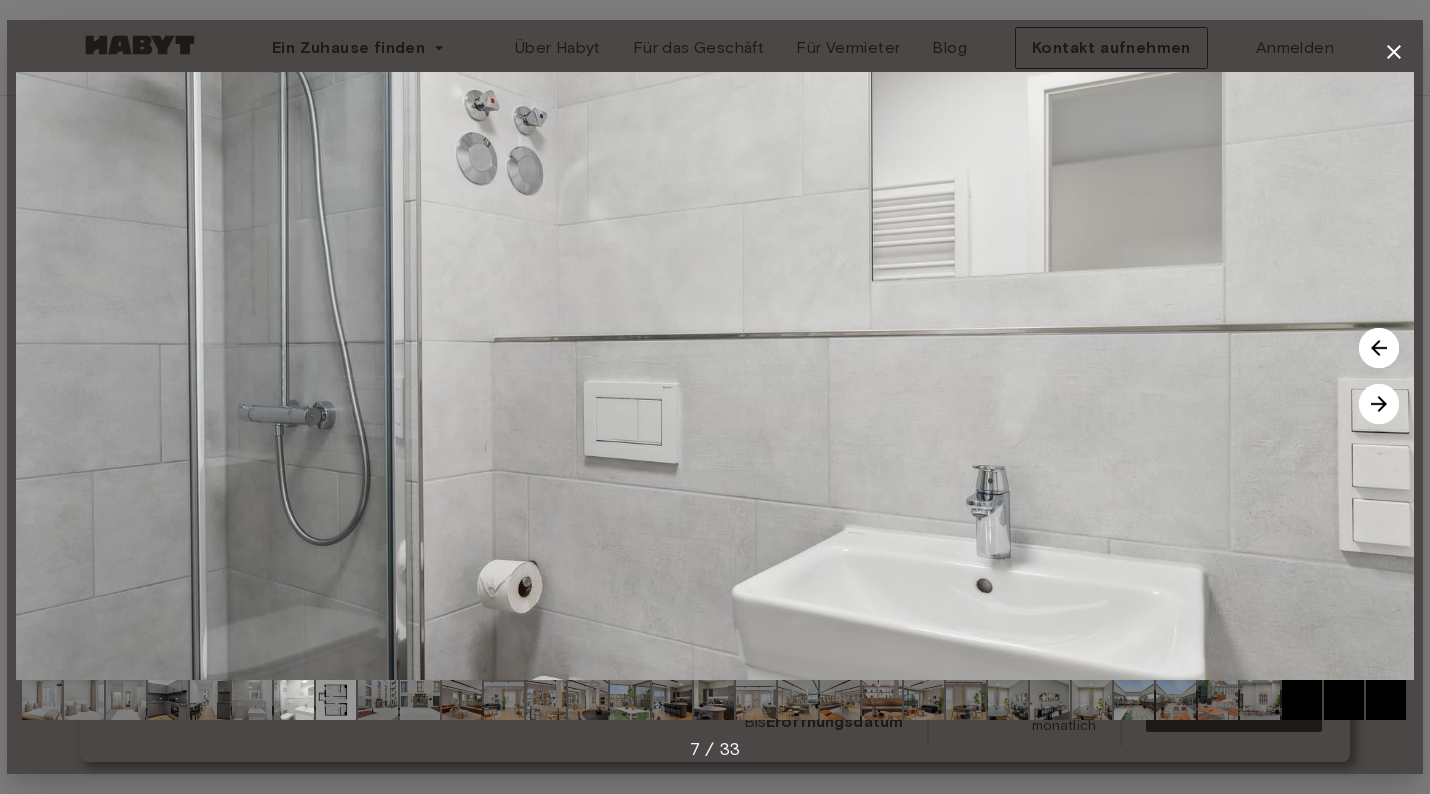 click at bounding box center (1379, 404) 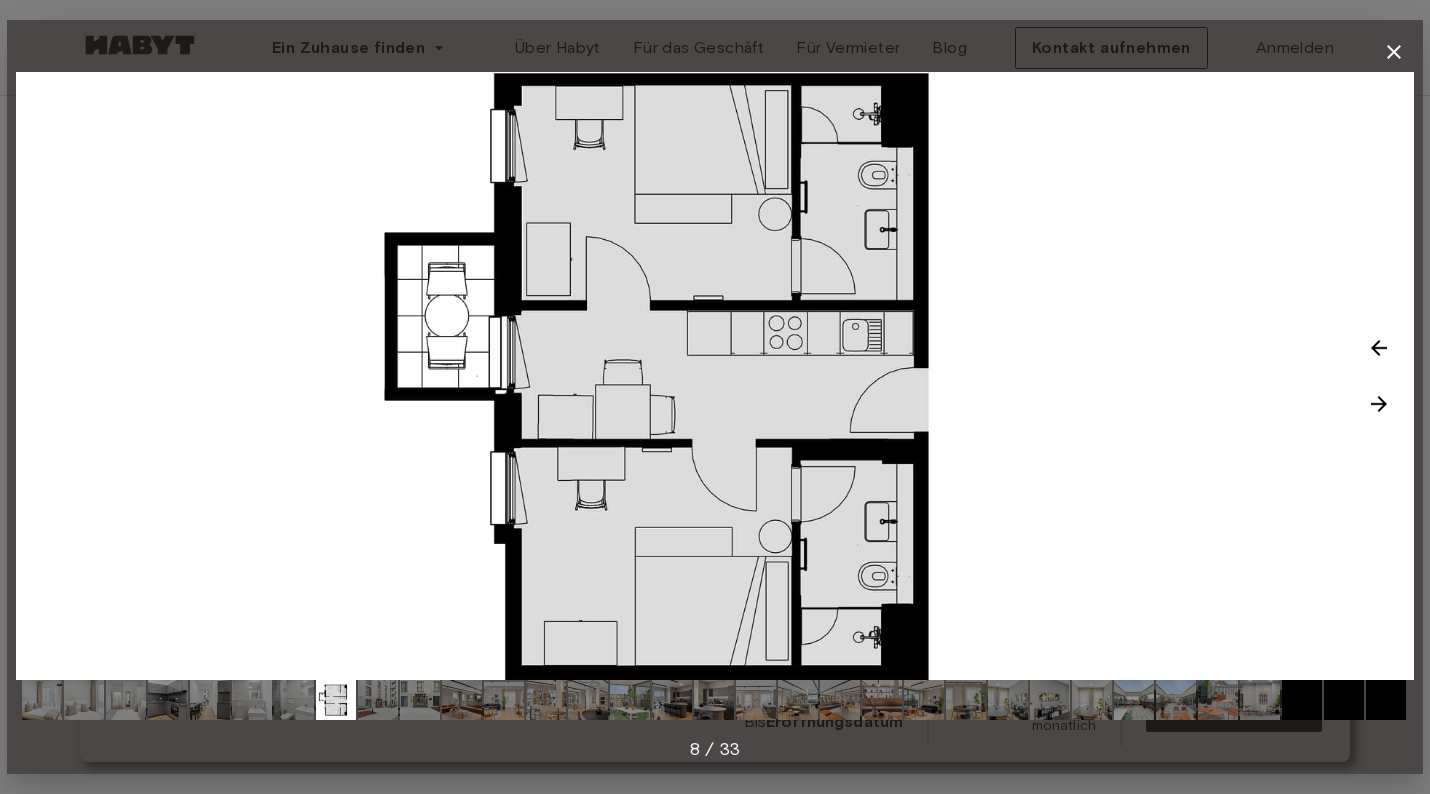 click at bounding box center [1379, 404] 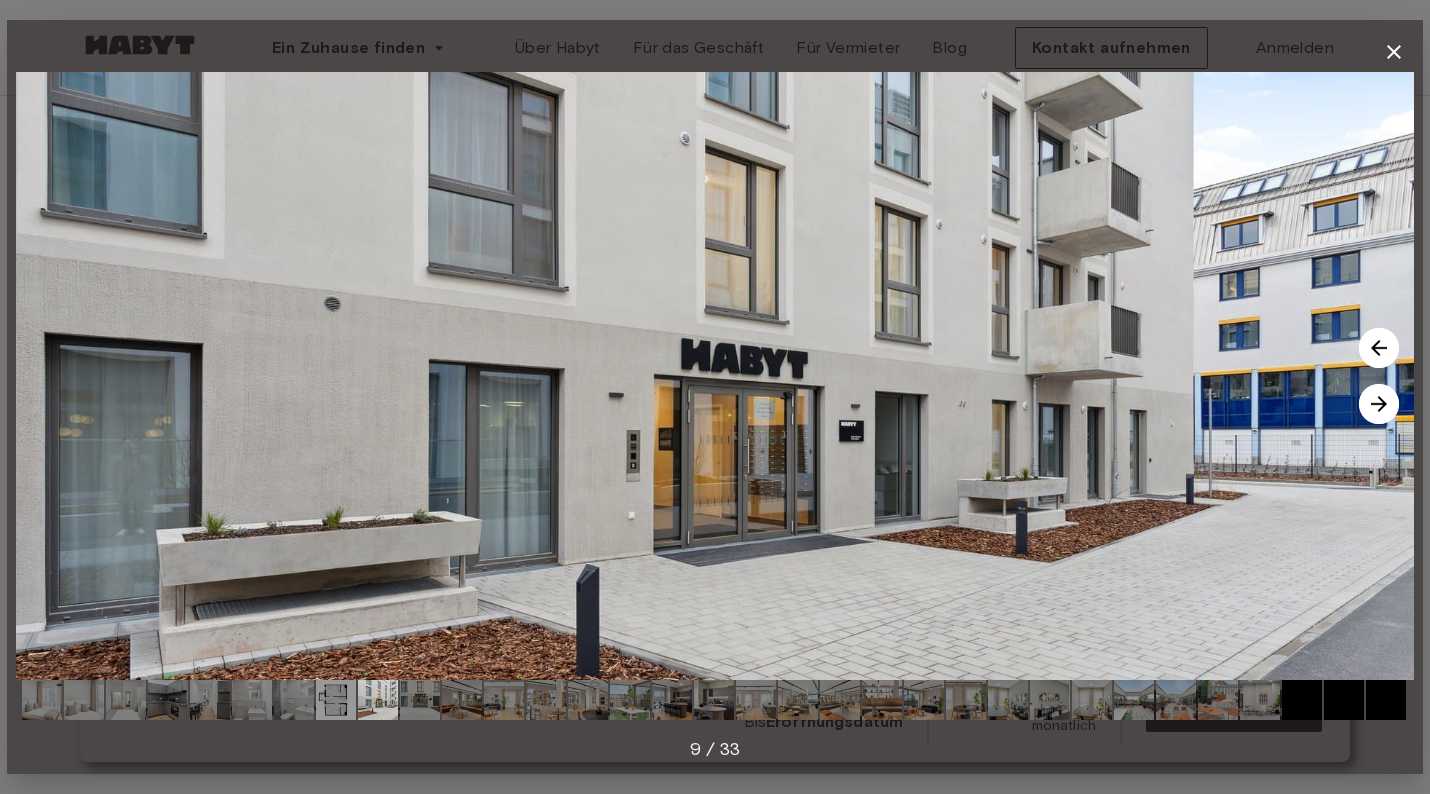 click at bounding box center [1379, 348] 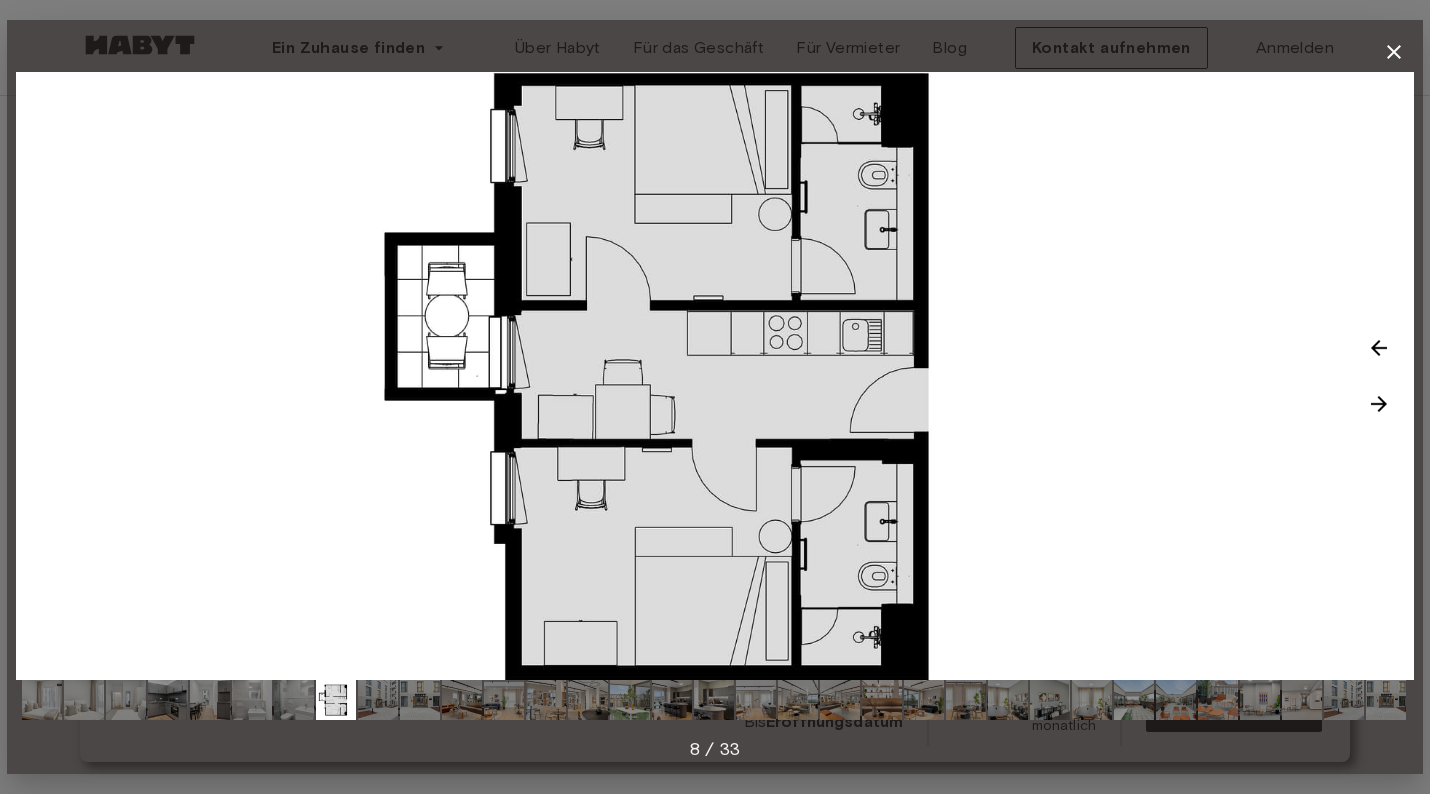 click 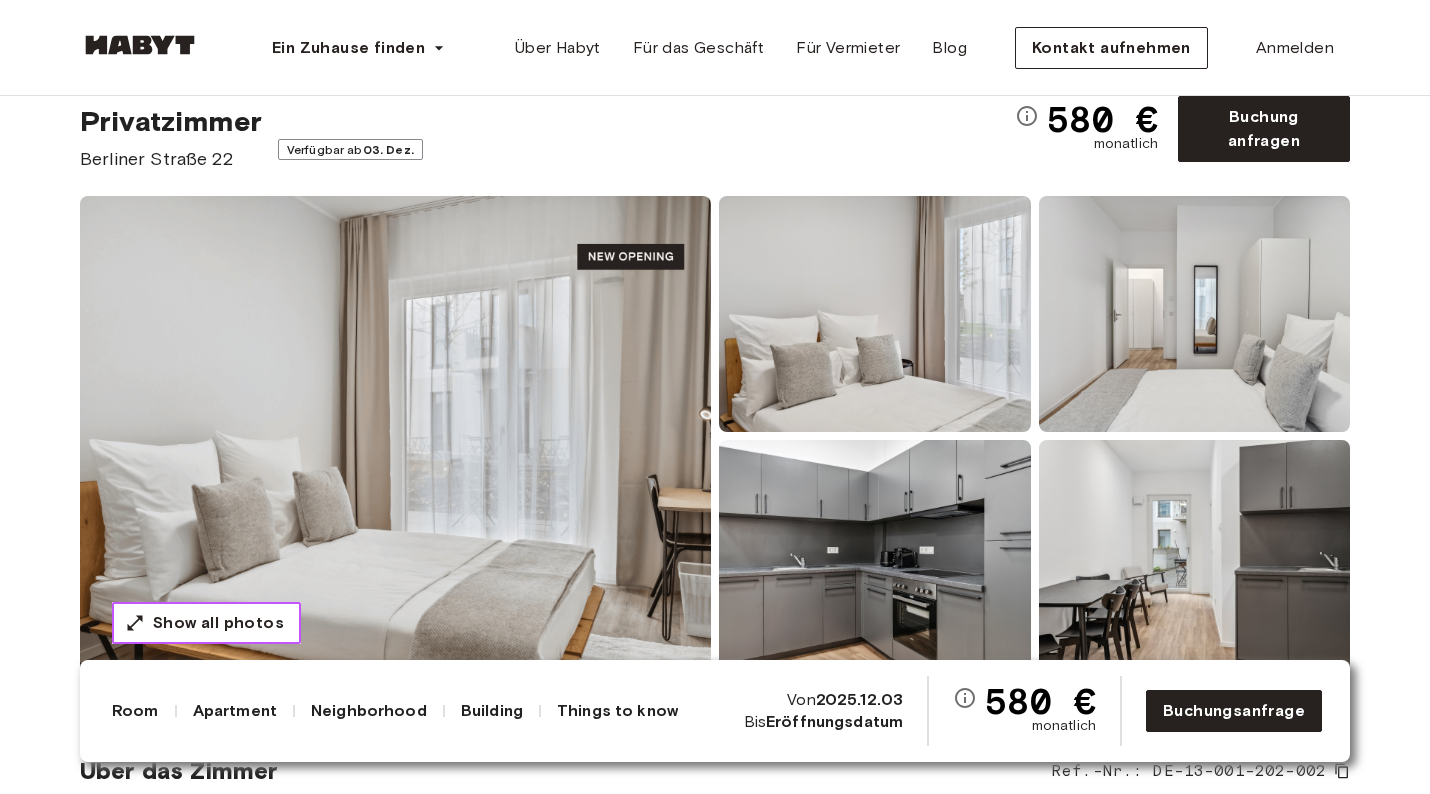 scroll, scrollTop: 67, scrollLeft: 0, axis: vertical 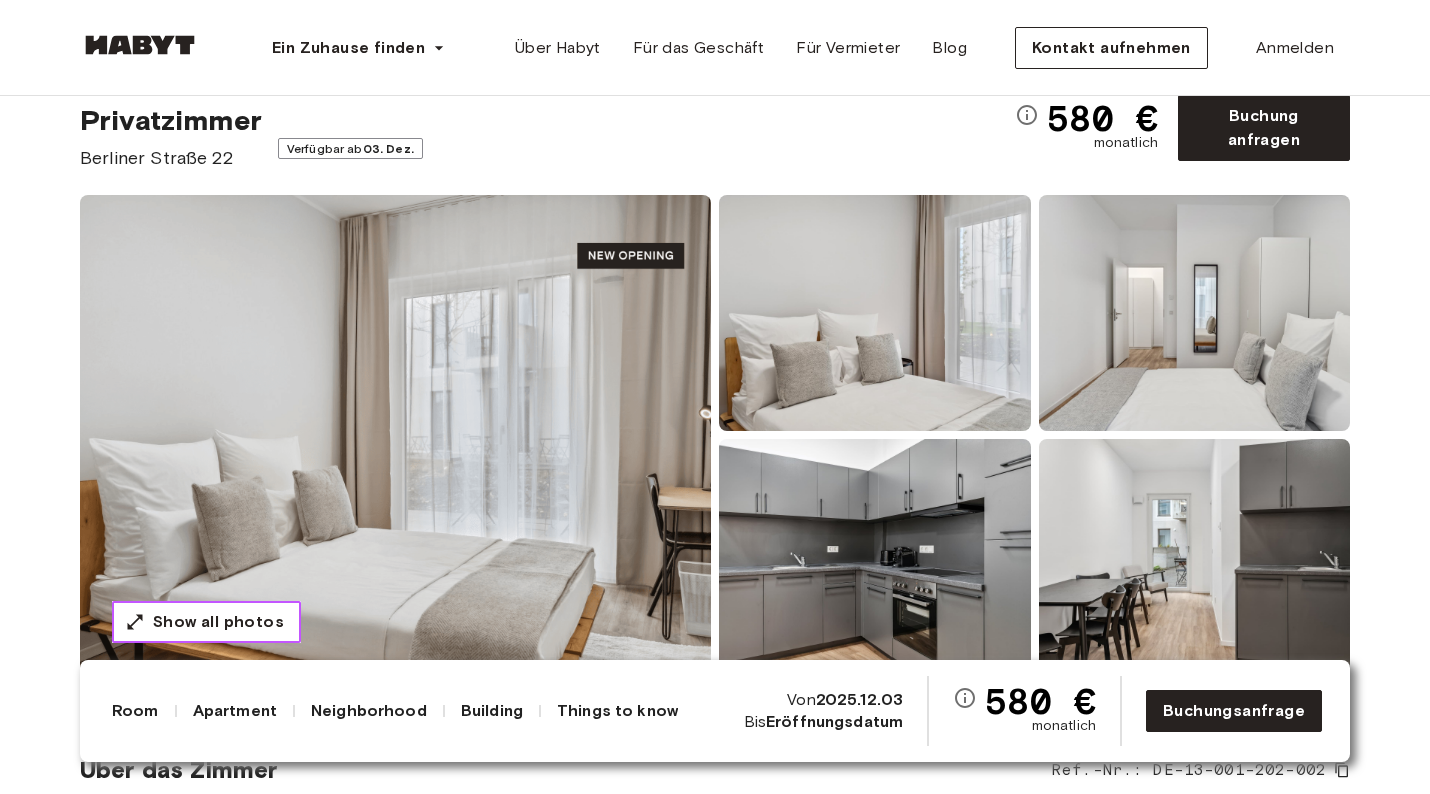 click on "Show all photos" at bounding box center [218, 622] 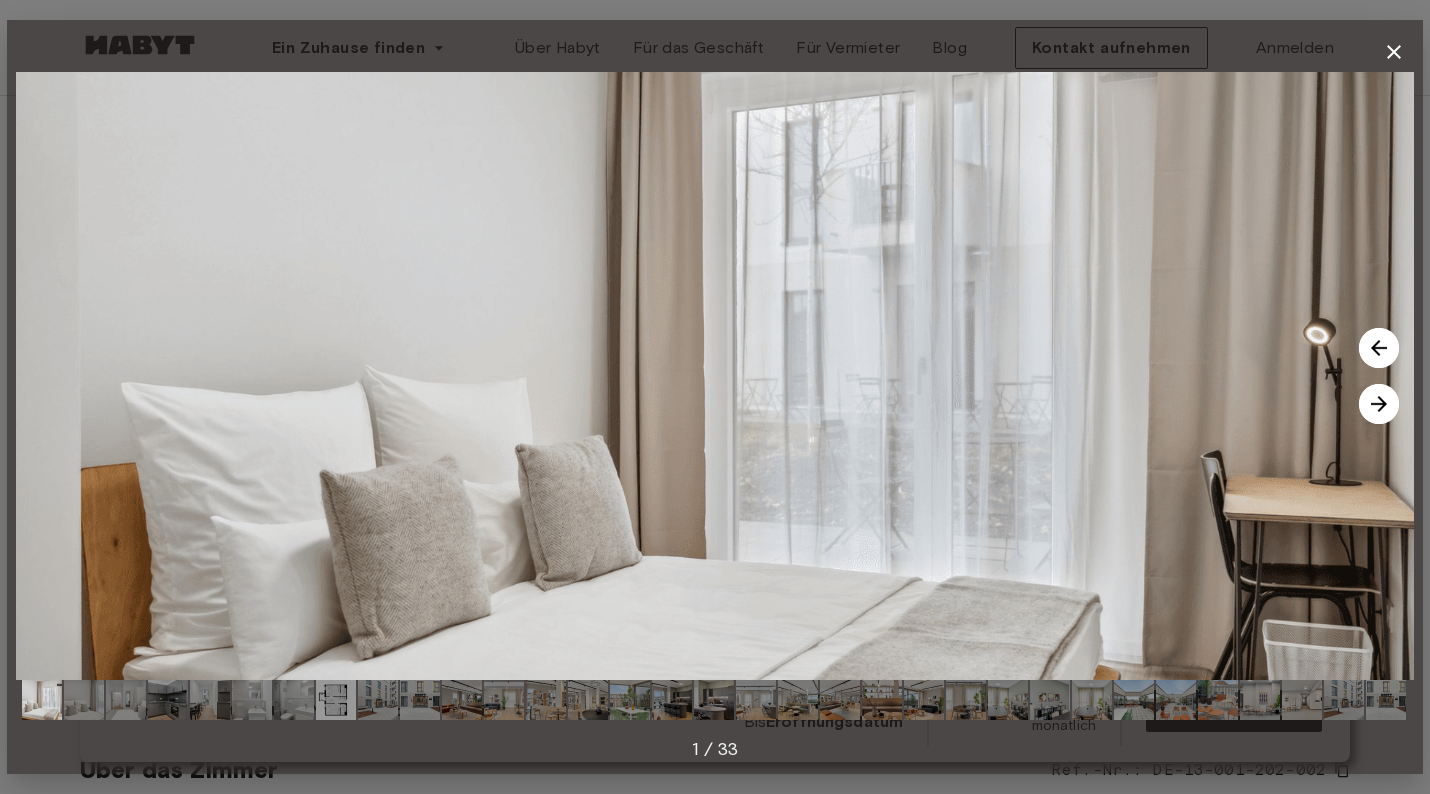 click at bounding box center [1379, 404] 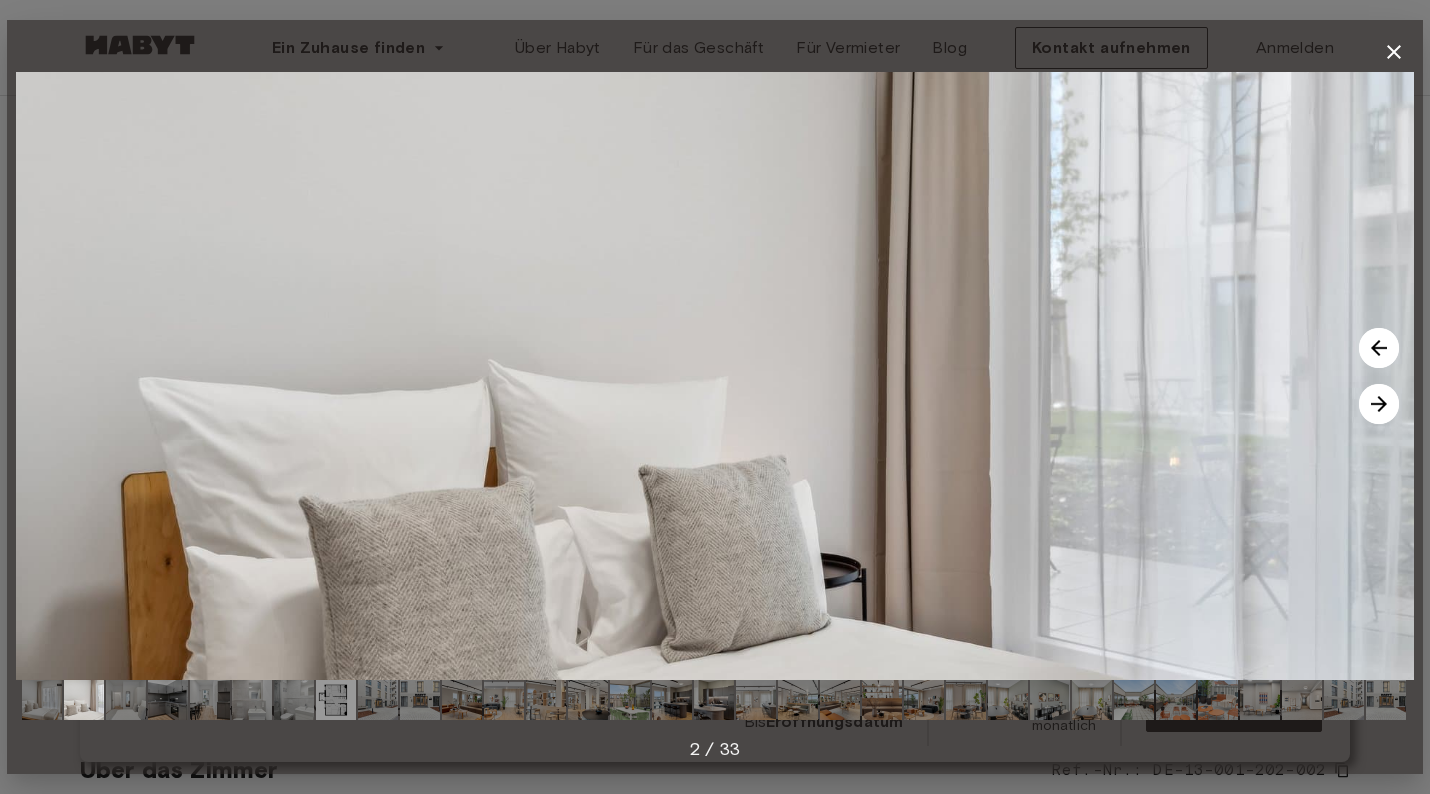 click at bounding box center (1379, 404) 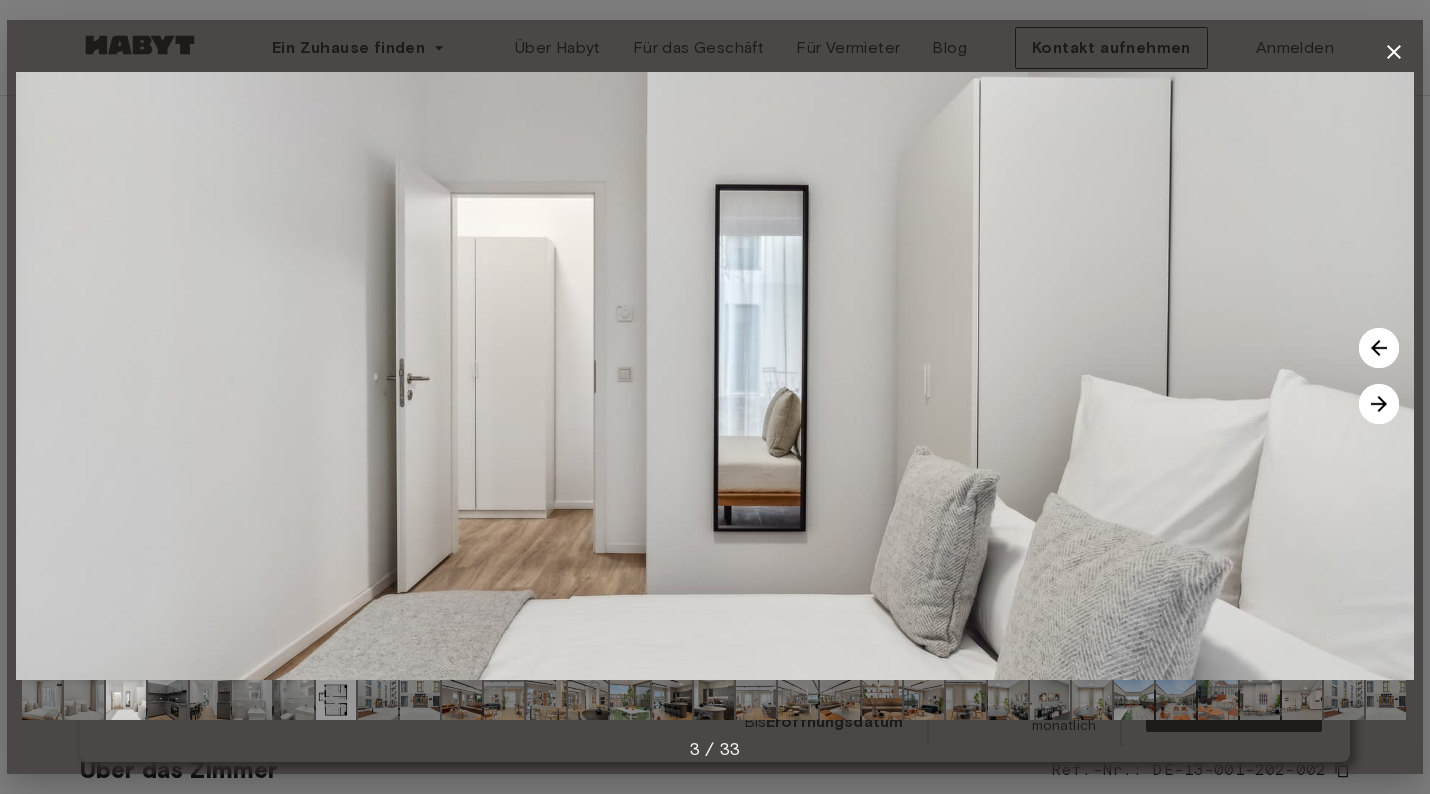 click at bounding box center (1379, 404) 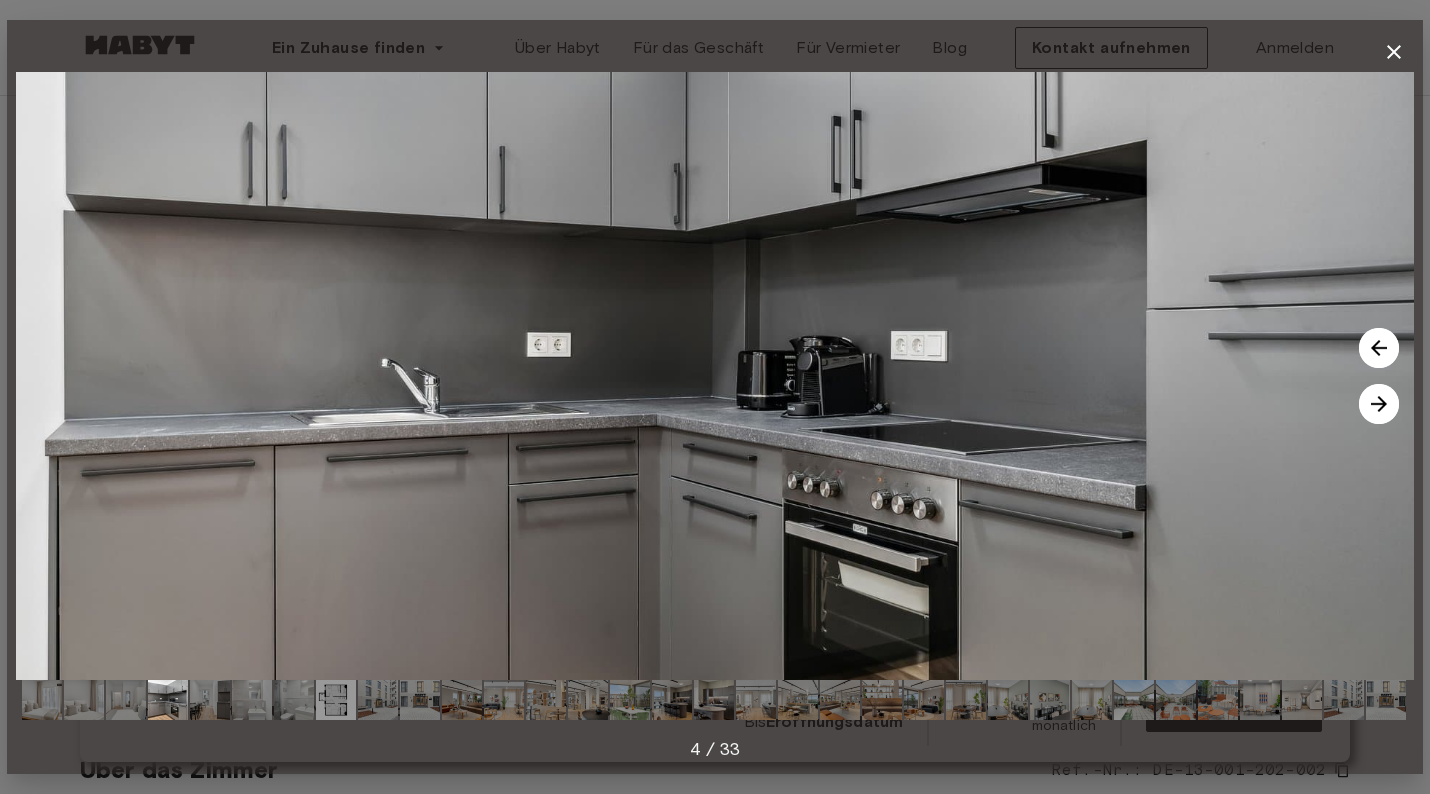 click at bounding box center [1379, 404] 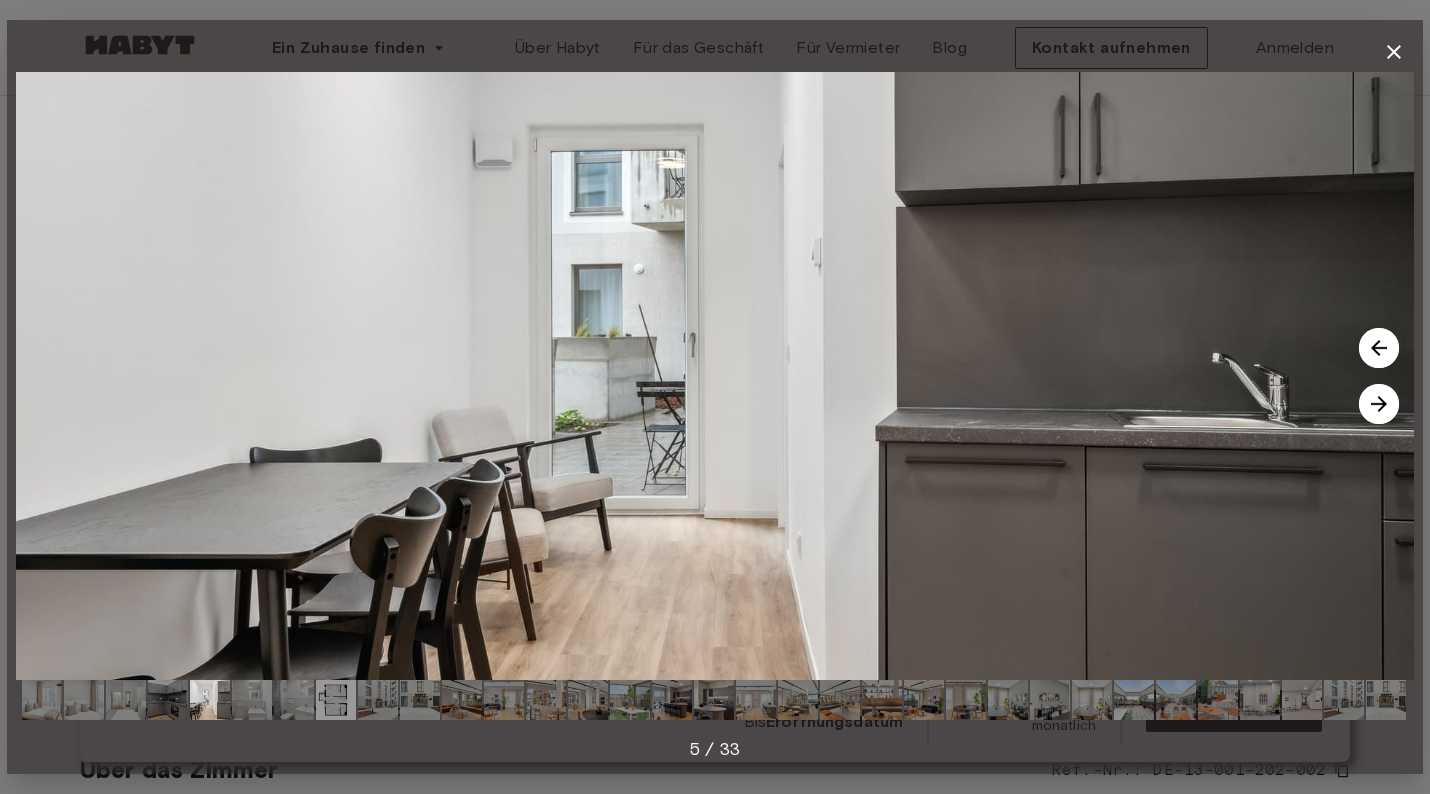 click at bounding box center (1379, 404) 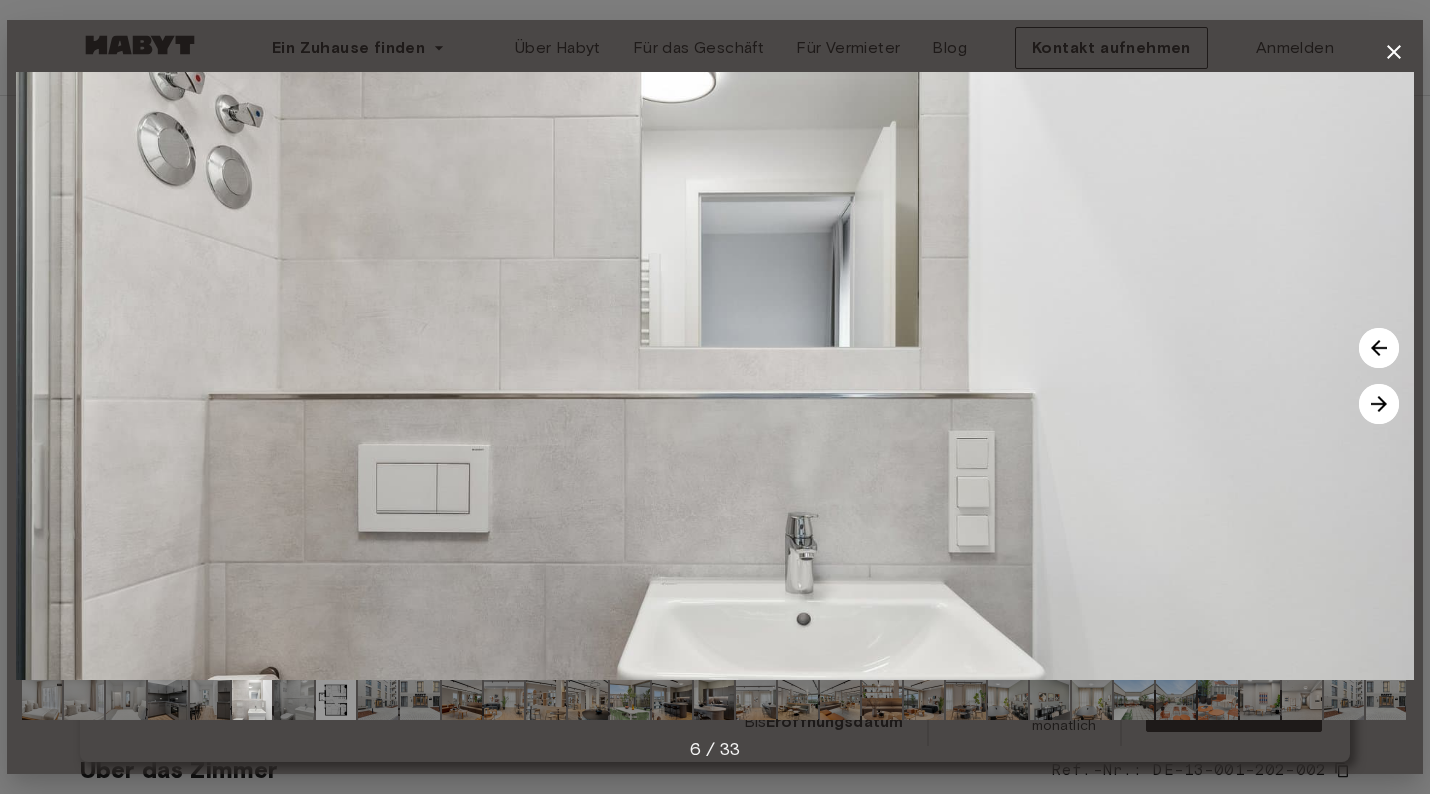 click at bounding box center [1379, 404] 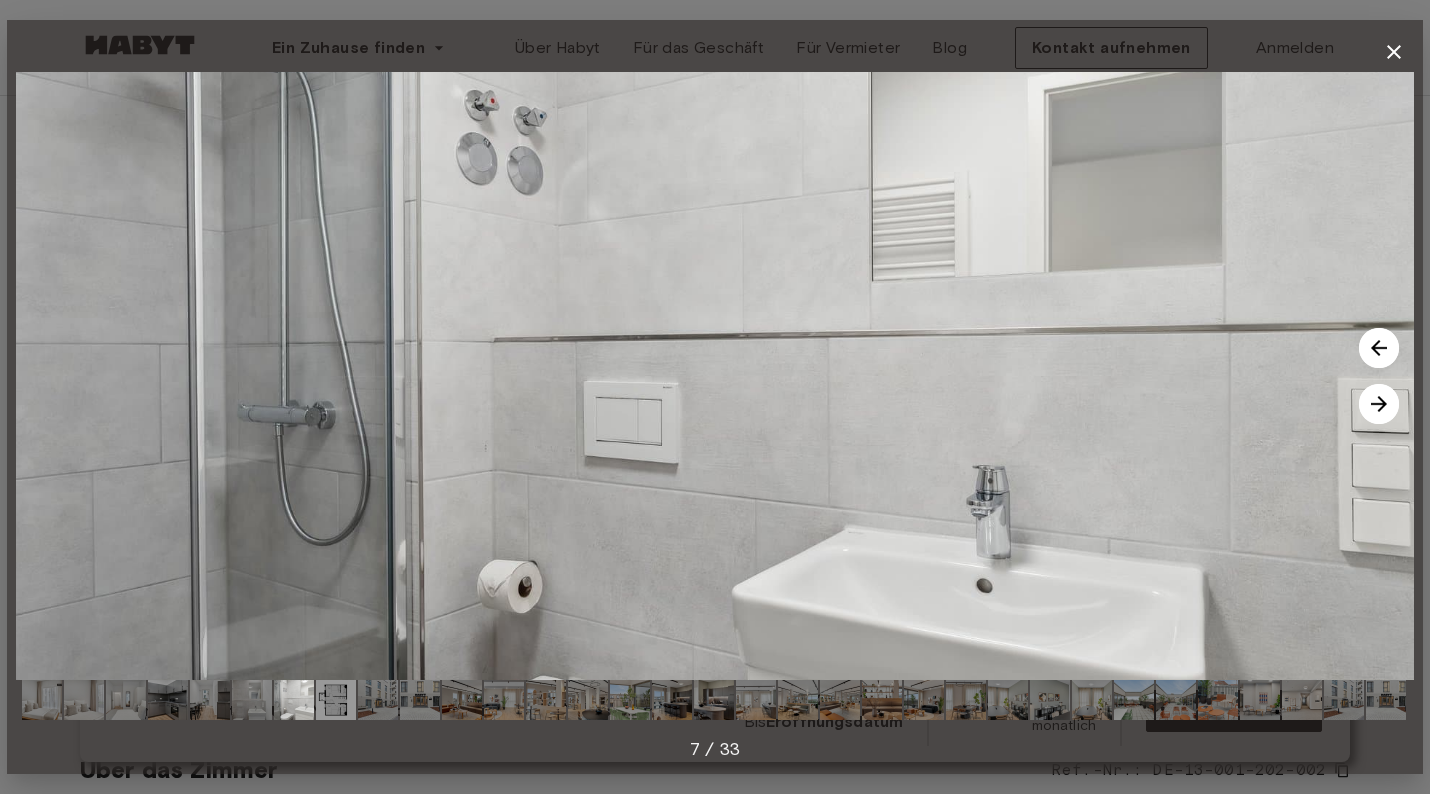 click at bounding box center (1379, 404) 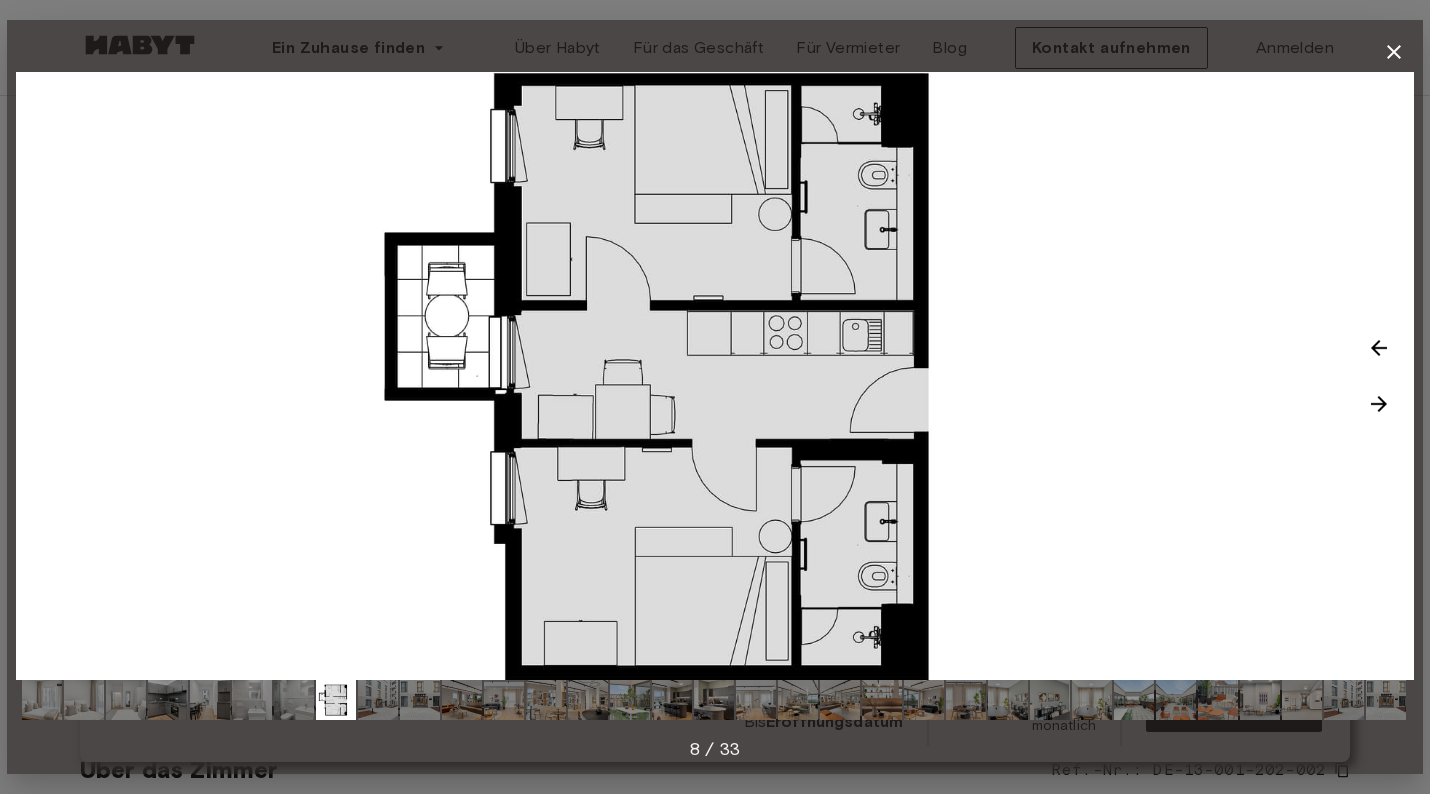 click 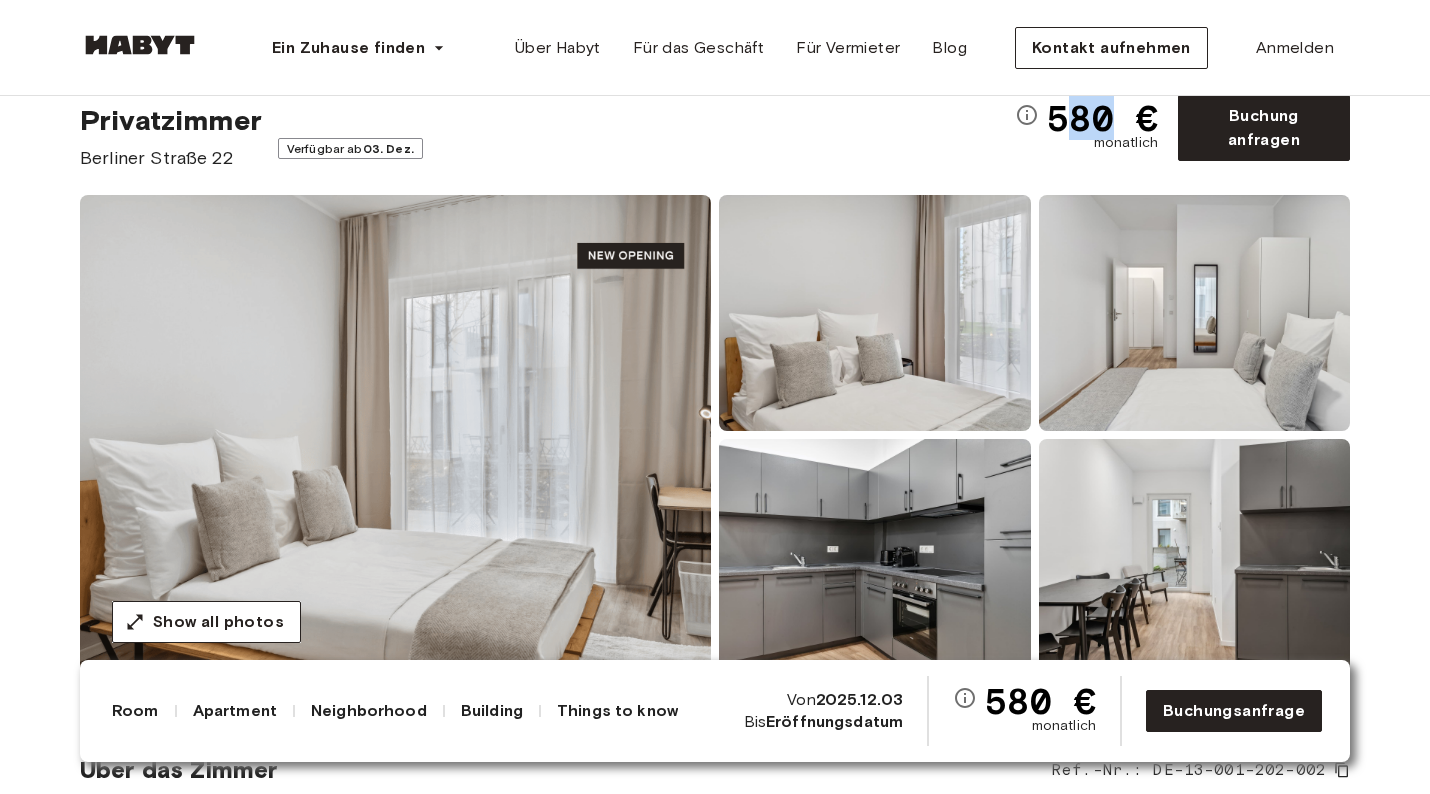 drag, startPoint x: 1111, startPoint y: 117, endPoint x: 1043, endPoint y: 117, distance: 68 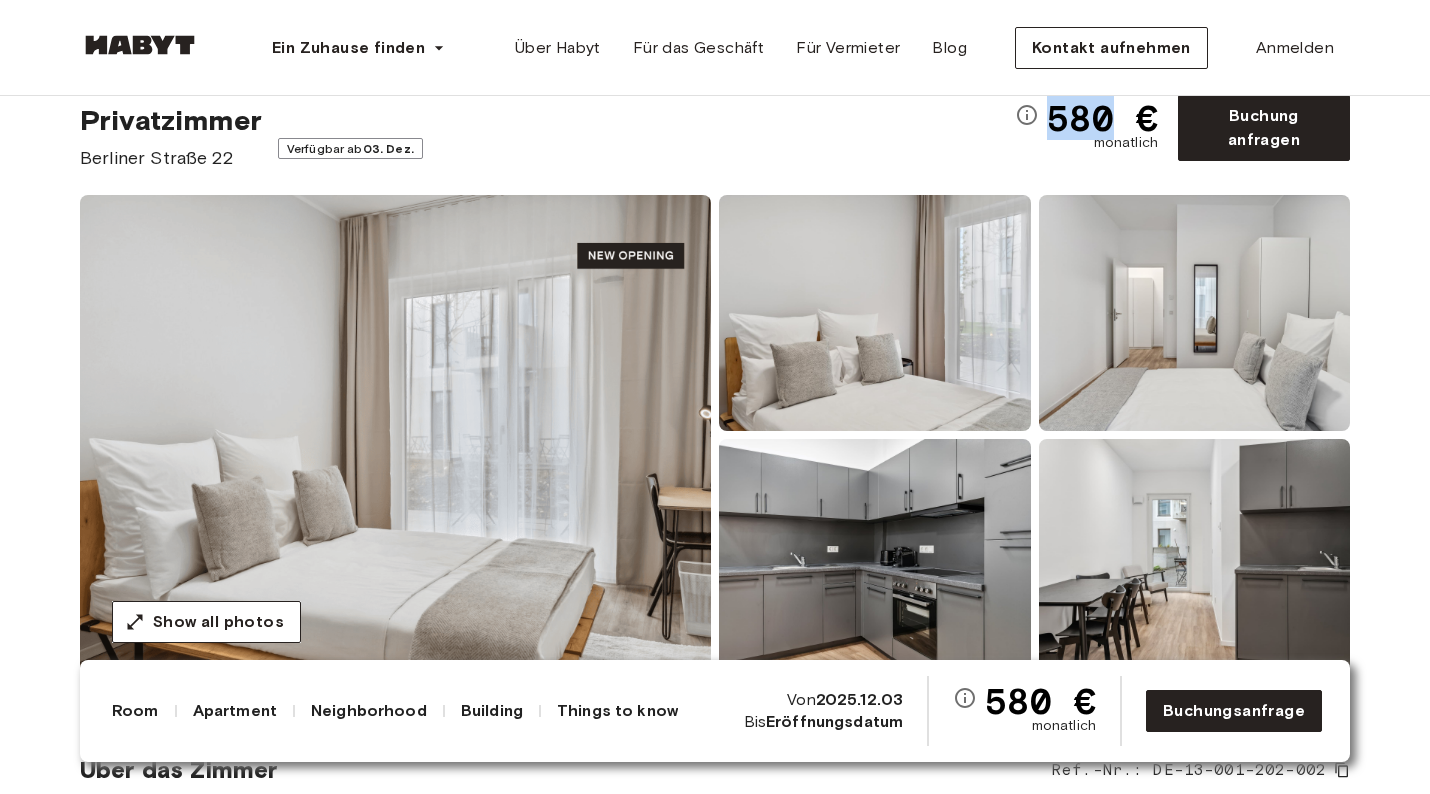 click on "580 €" at bounding box center (1086, 118) 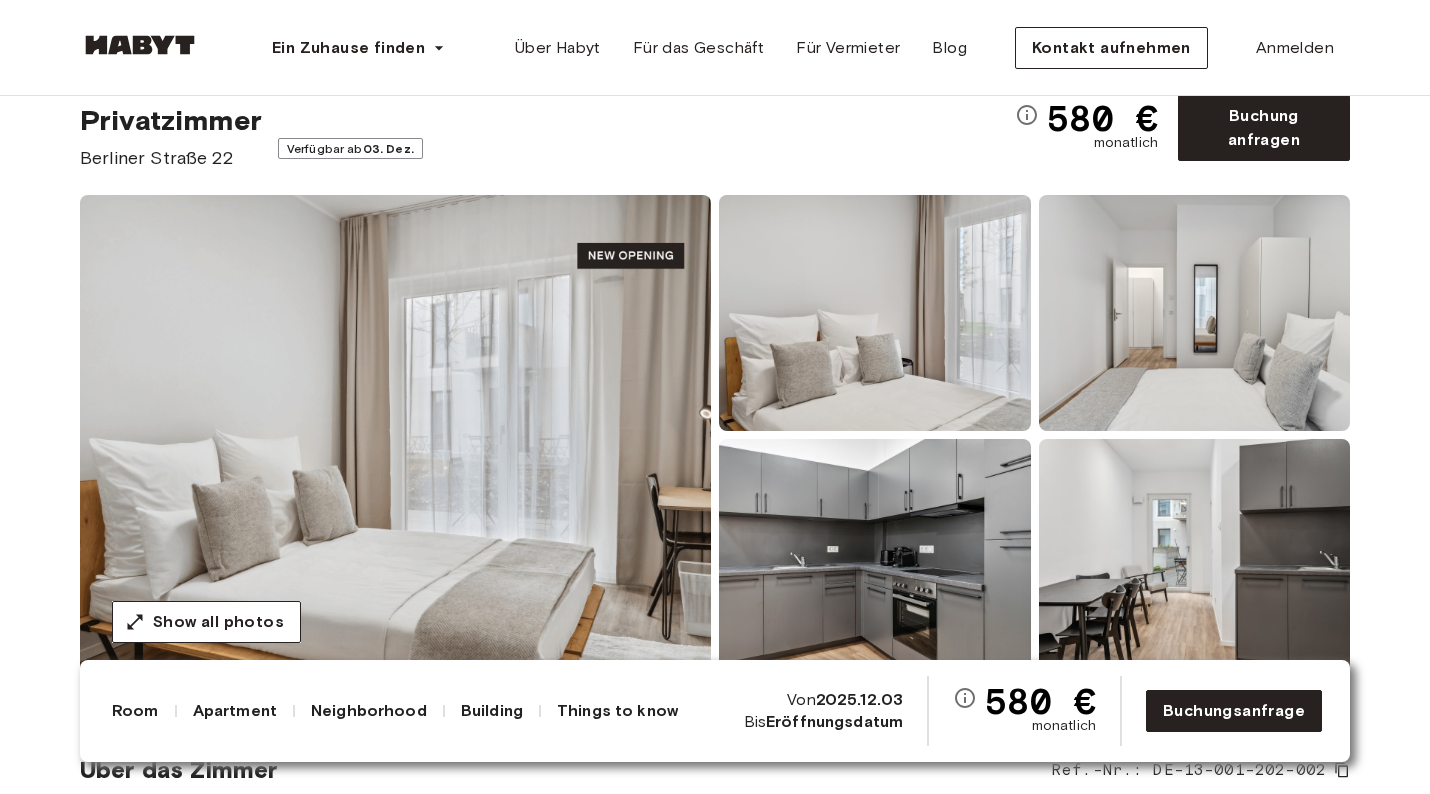 click on "Privatzimmer [STREET] [NUMBER] Verfügbar ab  [DATE]" at bounding box center [547, 137] 